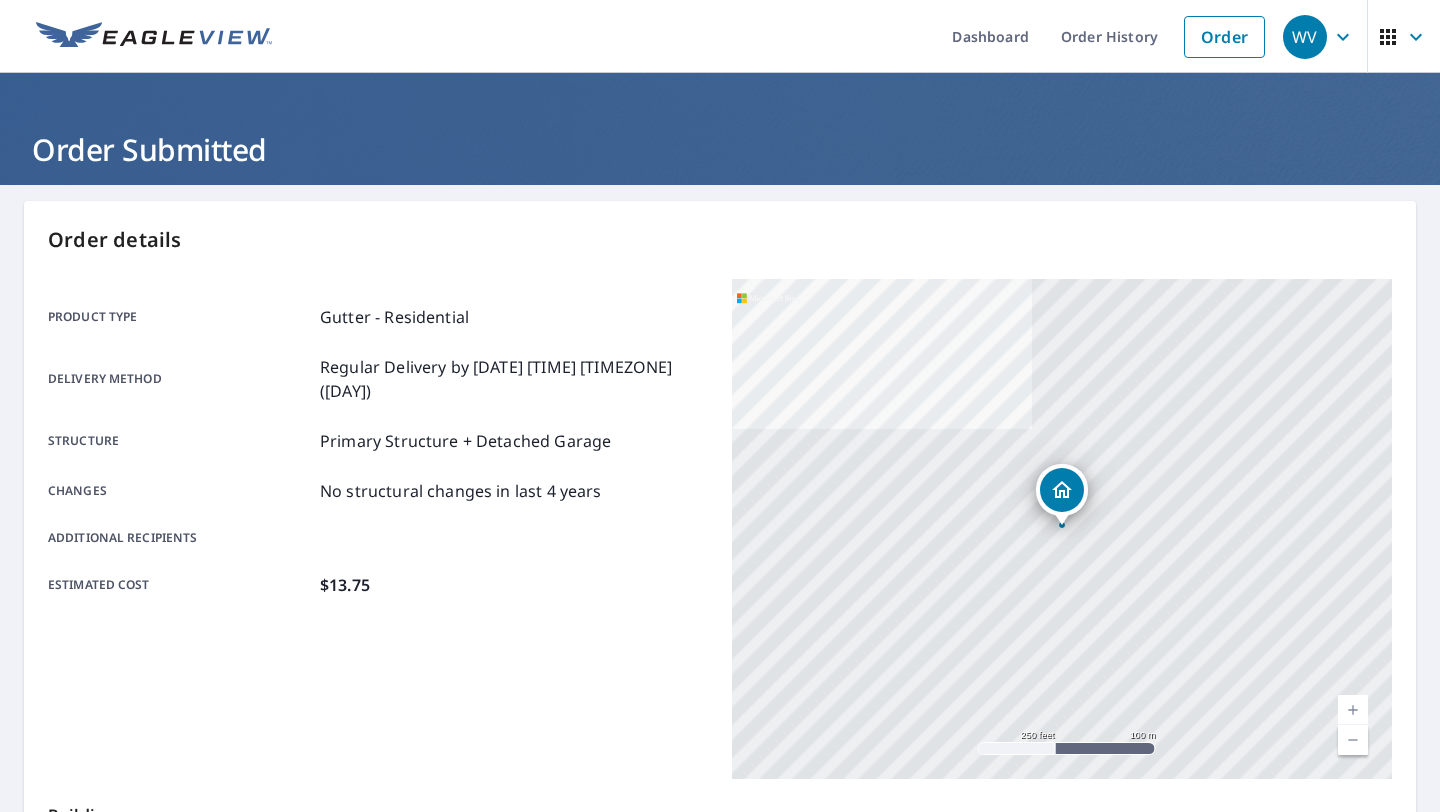 scroll, scrollTop: 0, scrollLeft: 0, axis: both 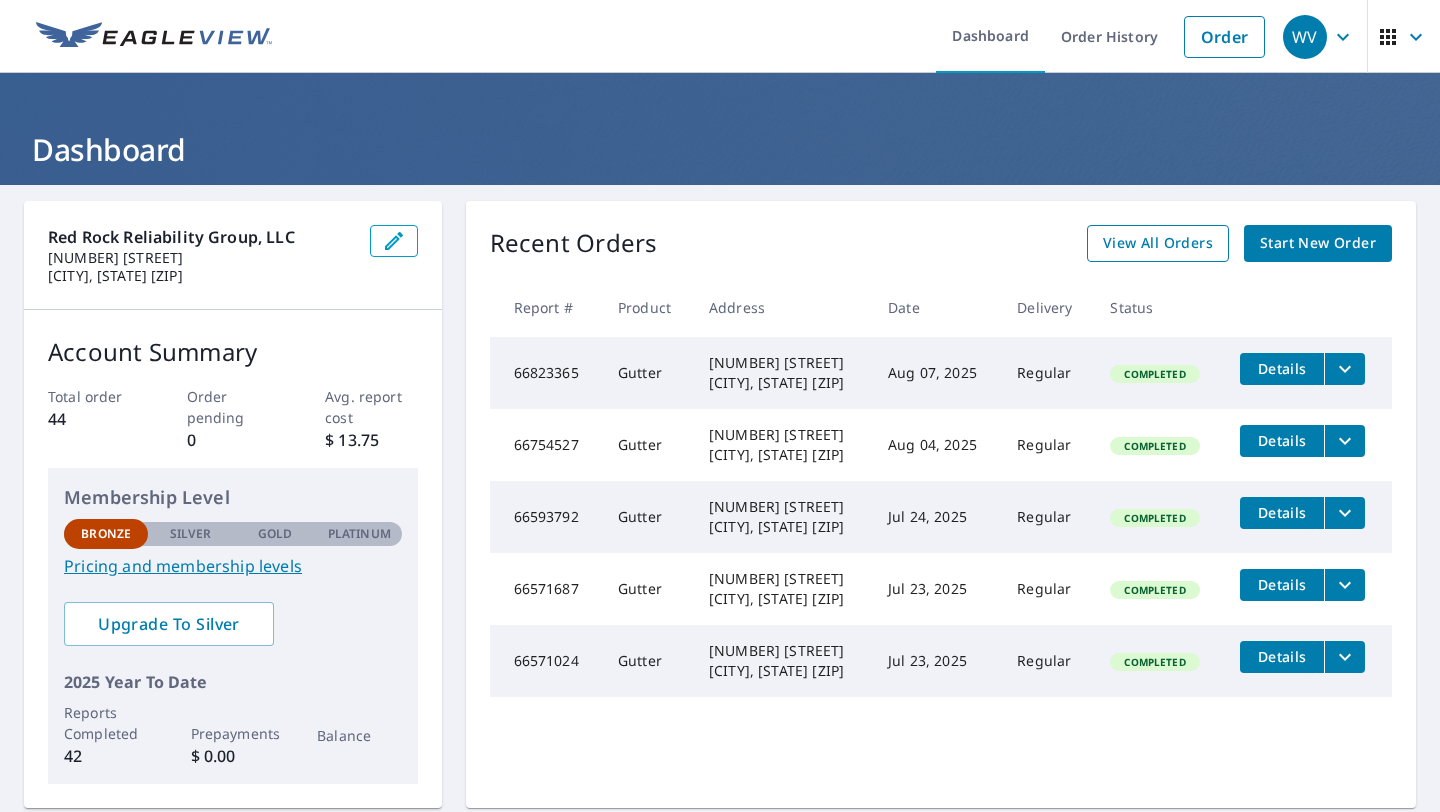 click on "View All Orders" at bounding box center (1158, 243) 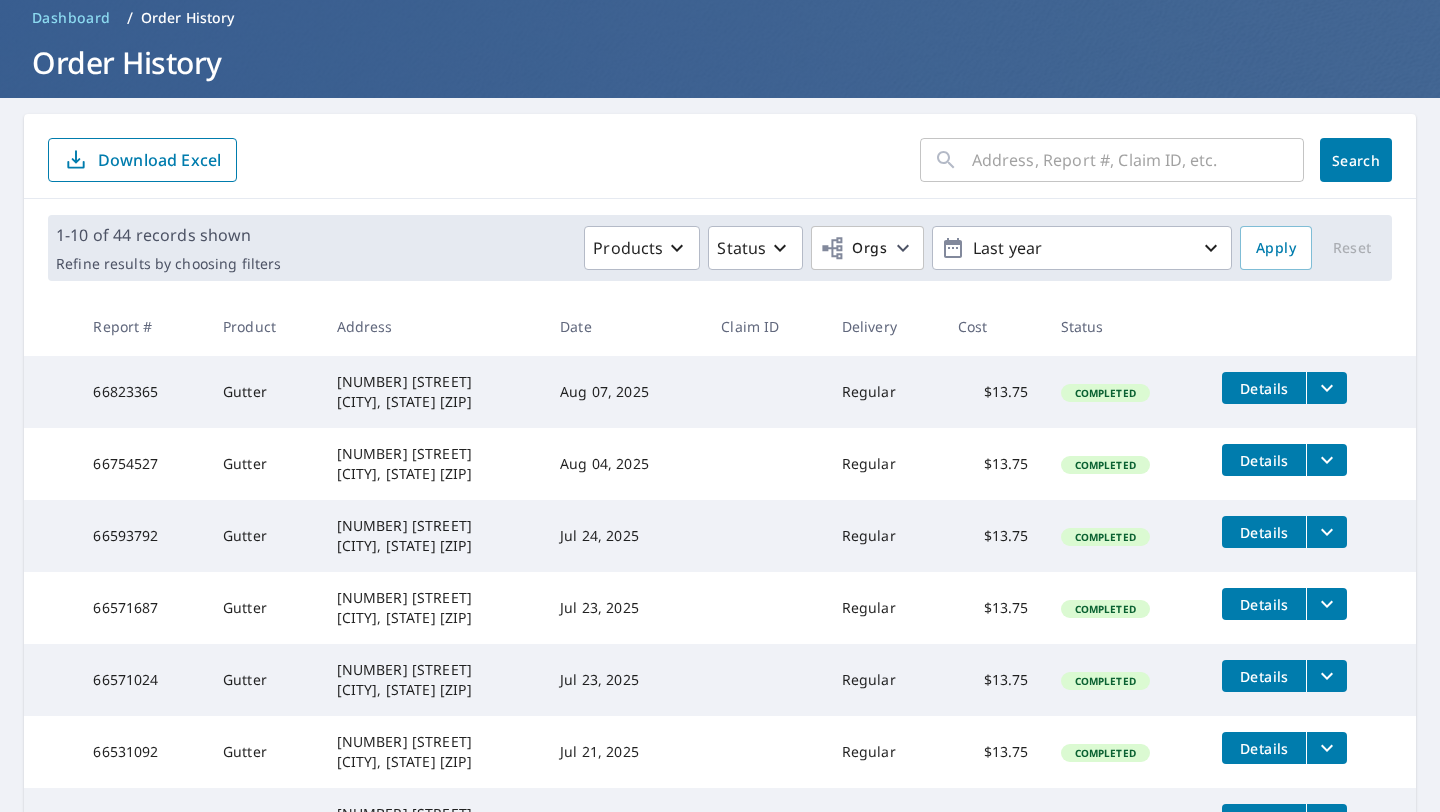 scroll, scrollTop: 0, scrollLeft: 0, axis: both 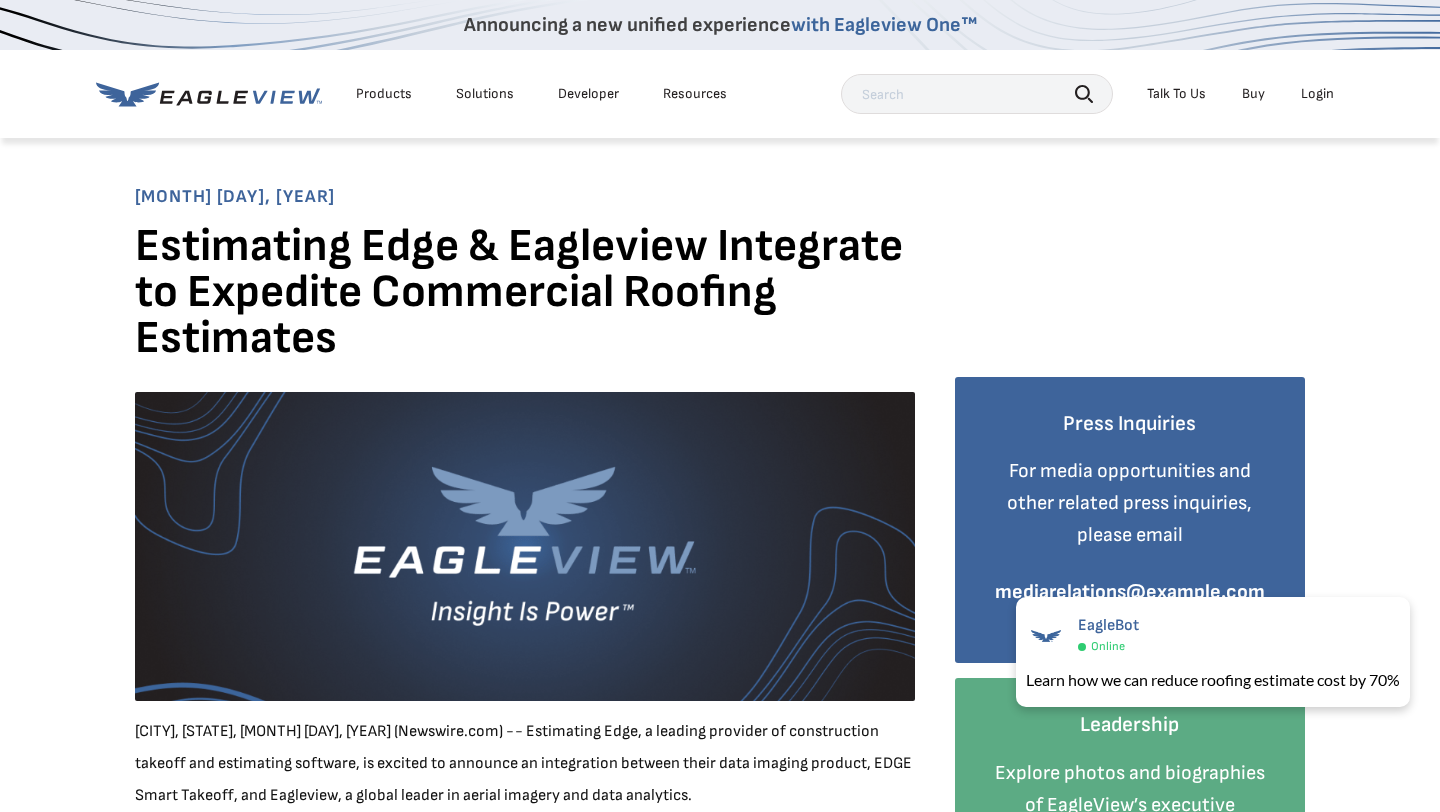 click on "Products" at bounding box center [384, 94] 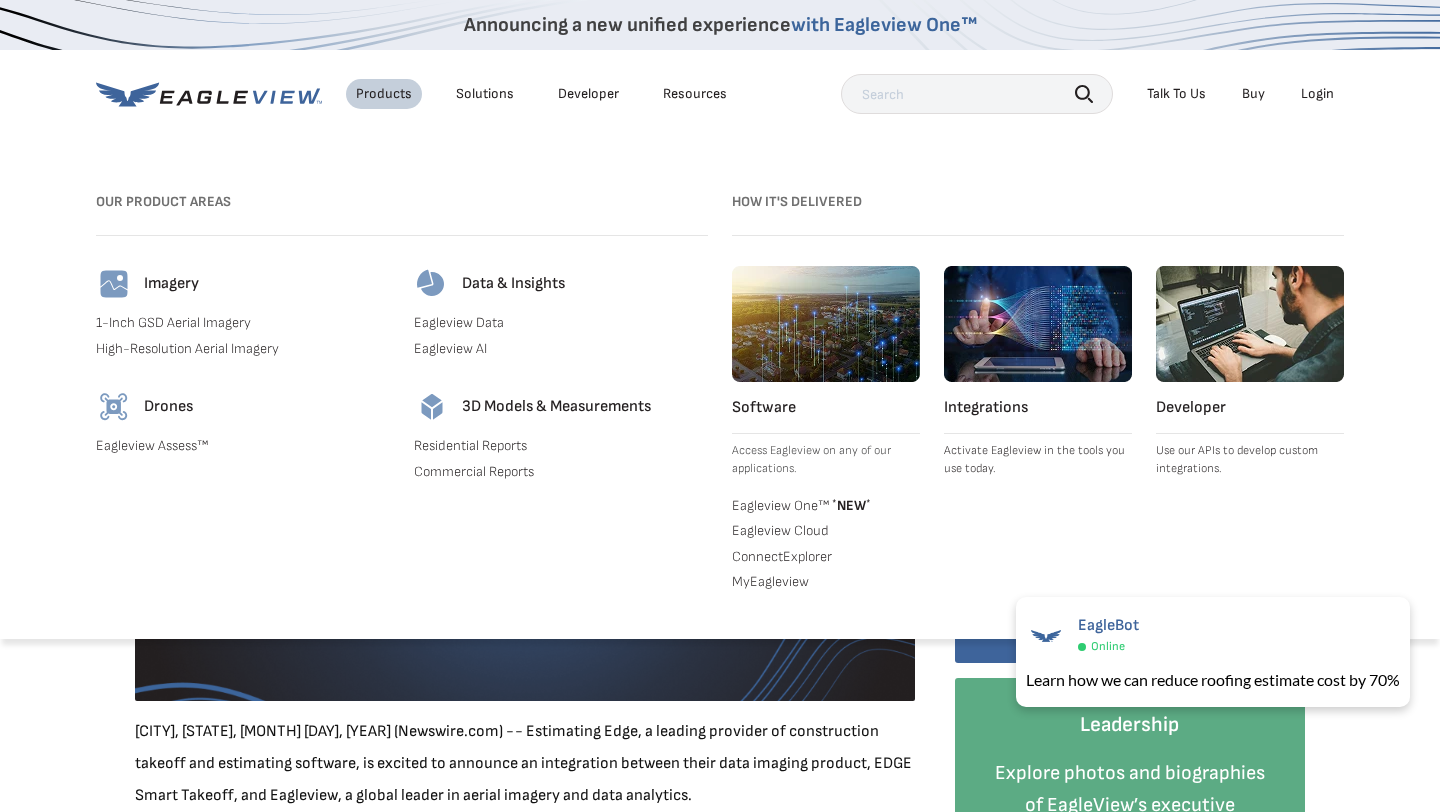 scroll, scrollTop: 26, scrollLeft: 0, axis: vertical 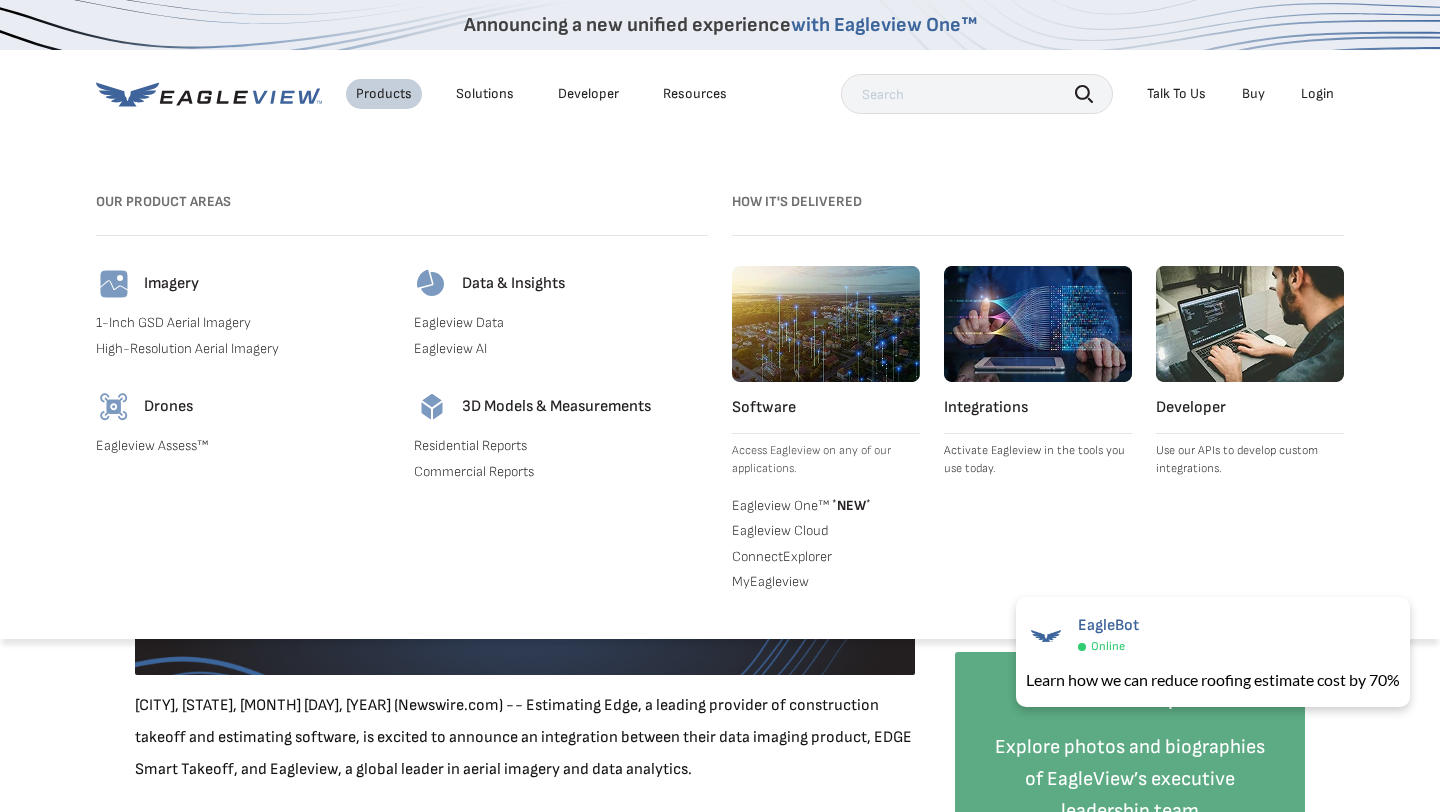 click on "Solutions" at bounding box center (485, 94) 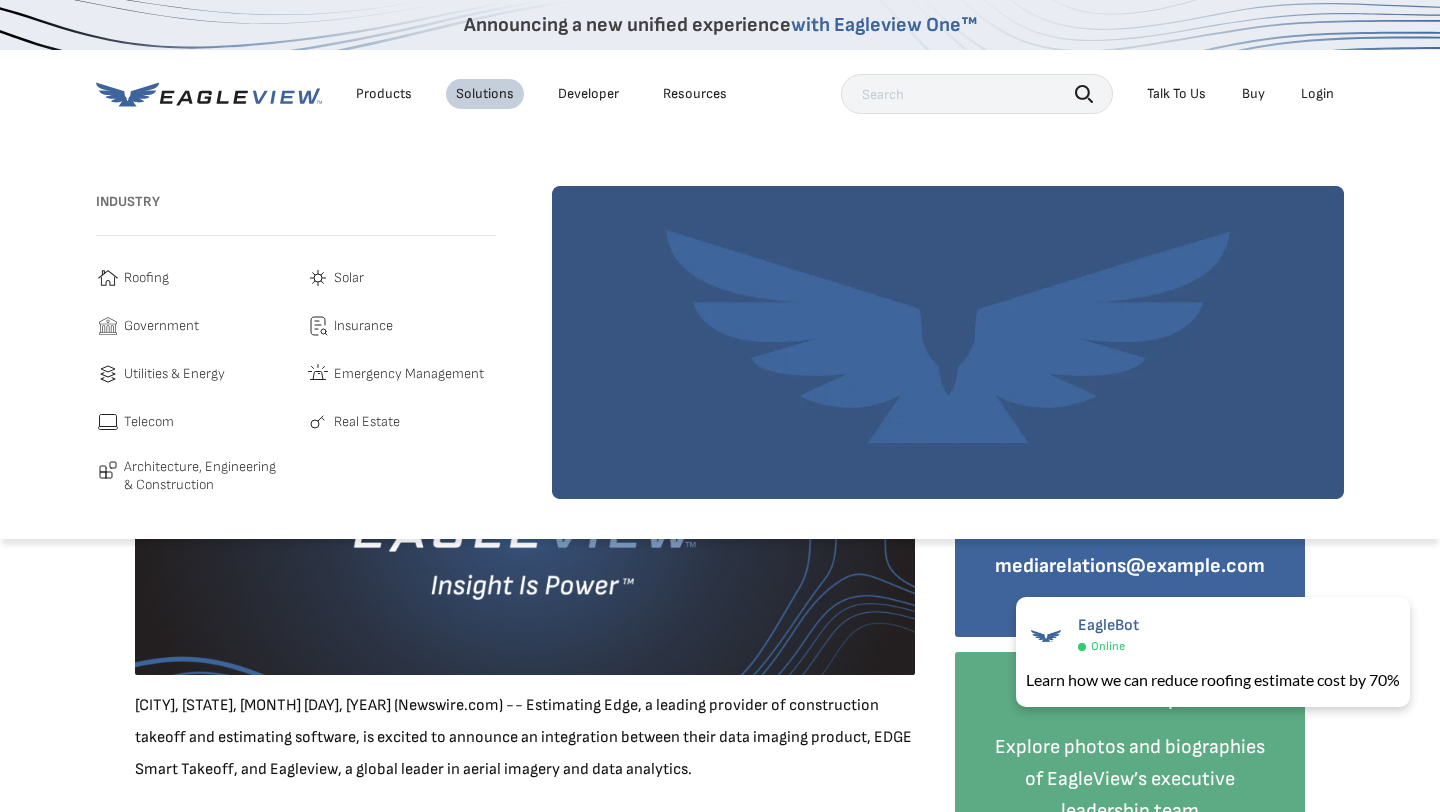 click on "Developer" at bounding box center (588, 94) 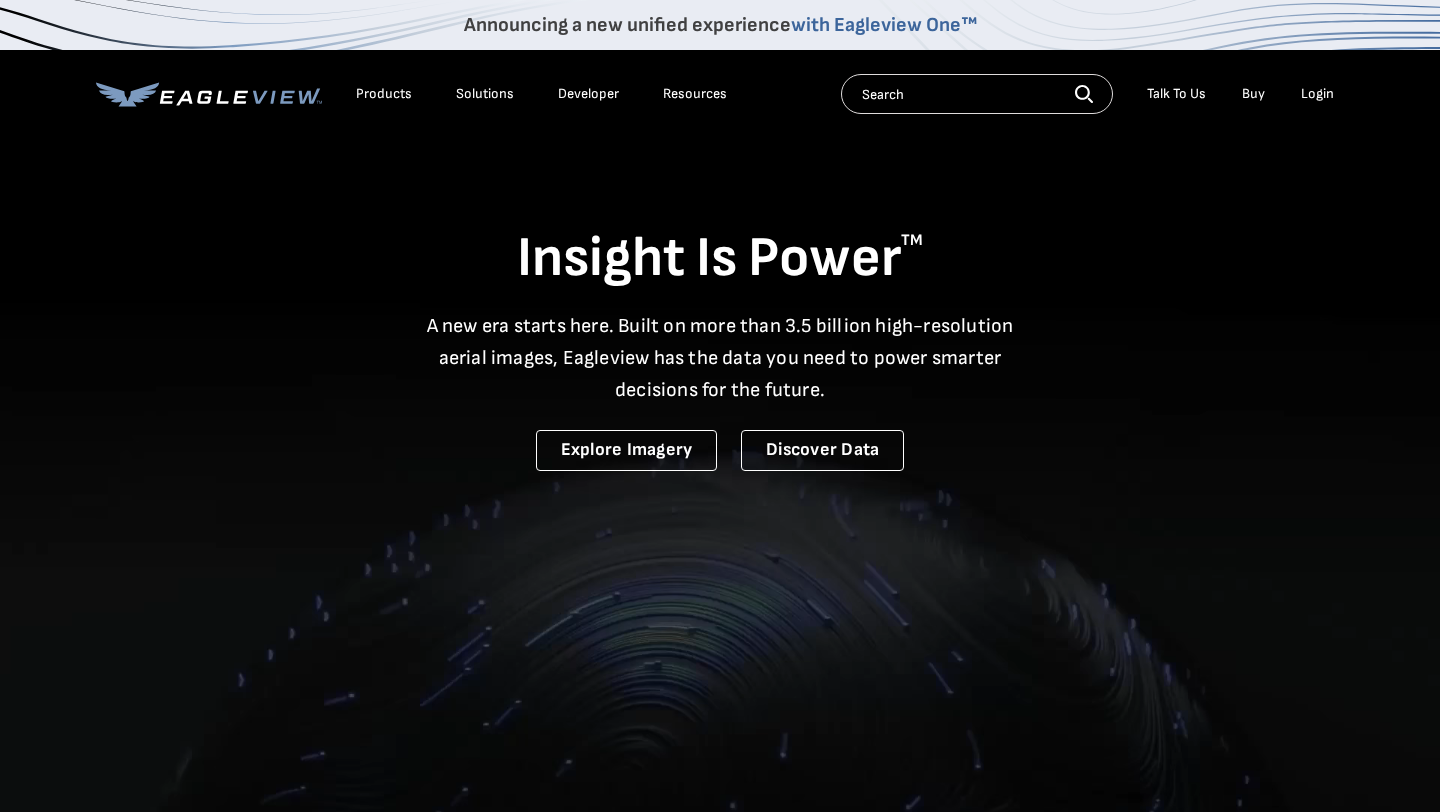 scroll, scrollTop: 0, scrollLeft: 0, axis: both 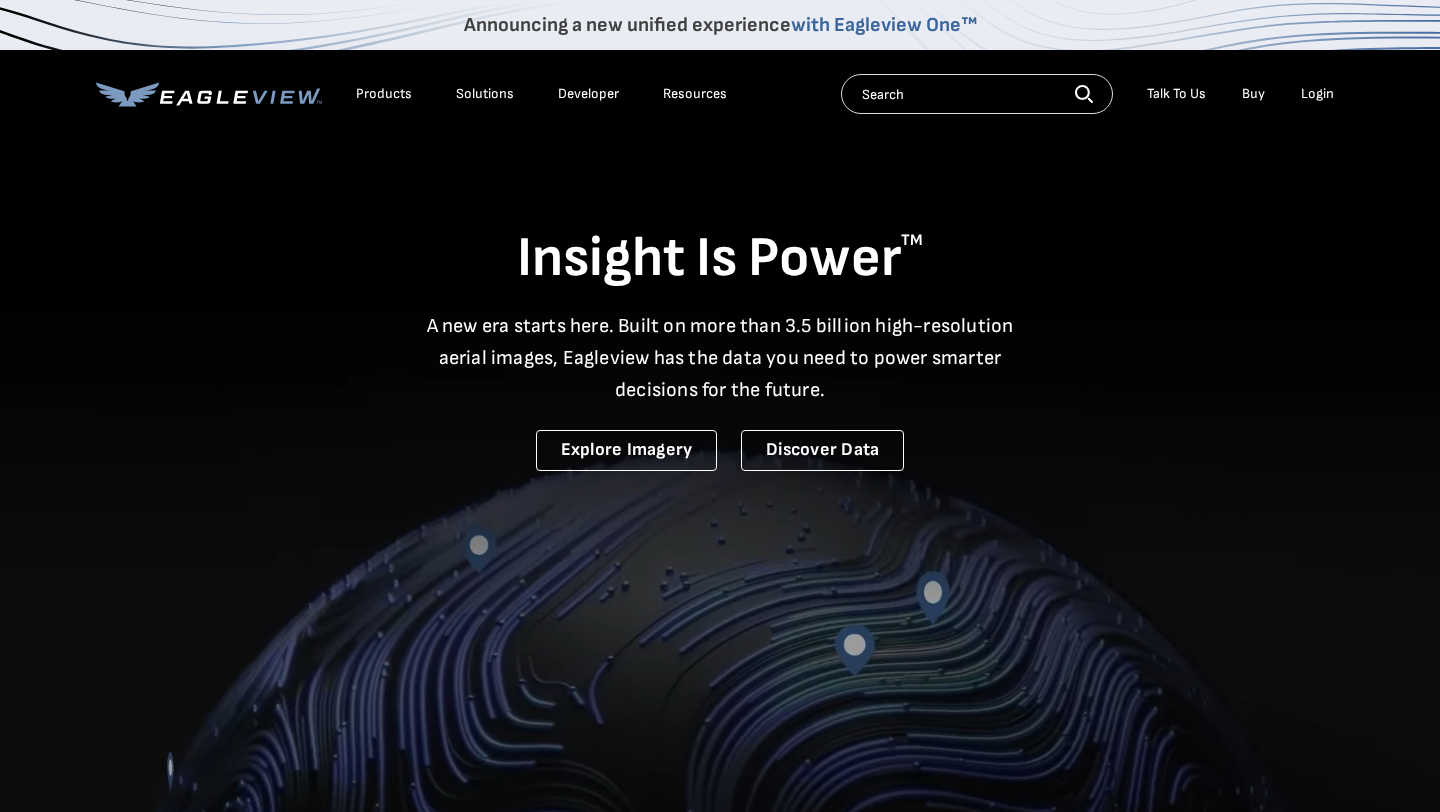 click on "Login" at bounding box center (1317, 94) 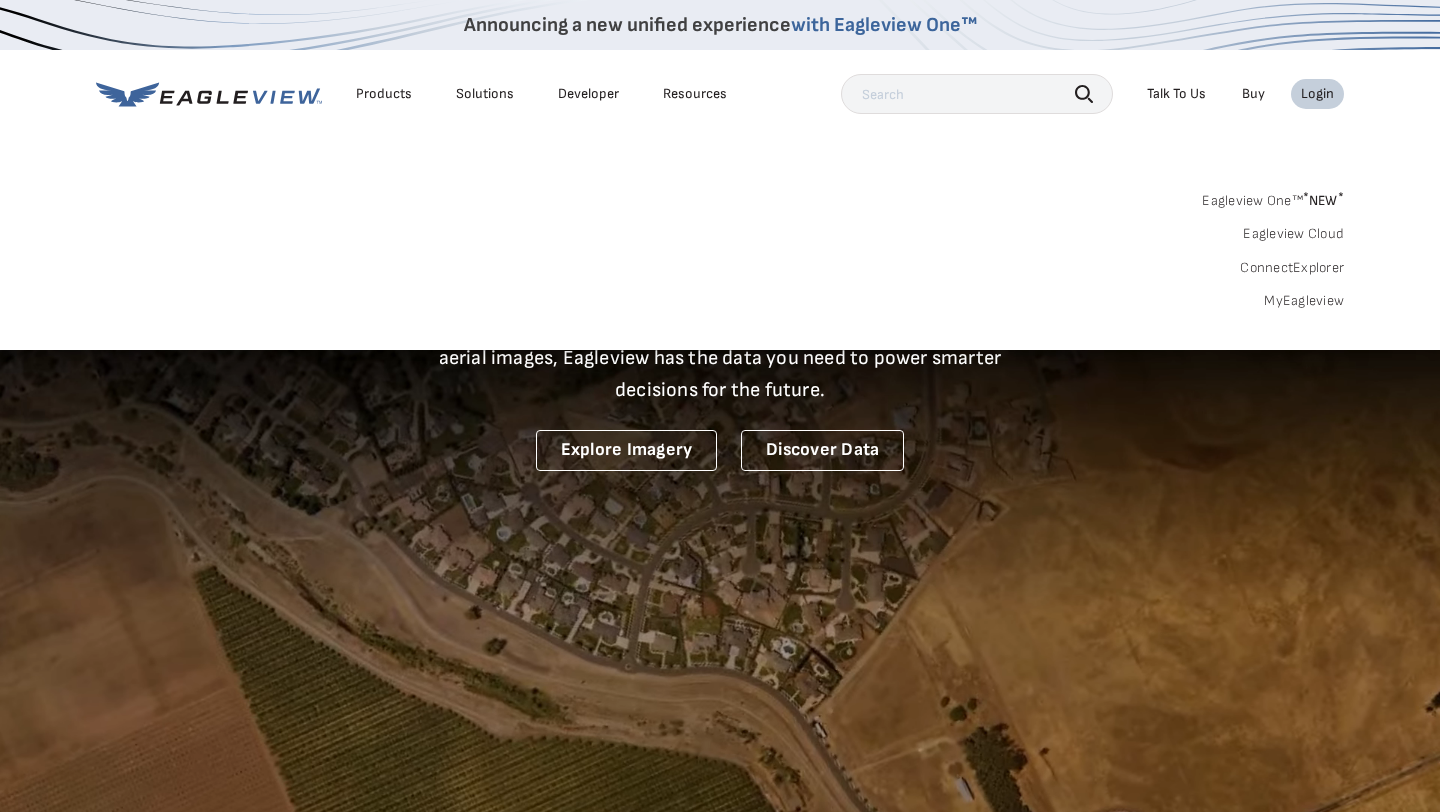 click on "MyEagleview" at bounding box center [1304, 301] 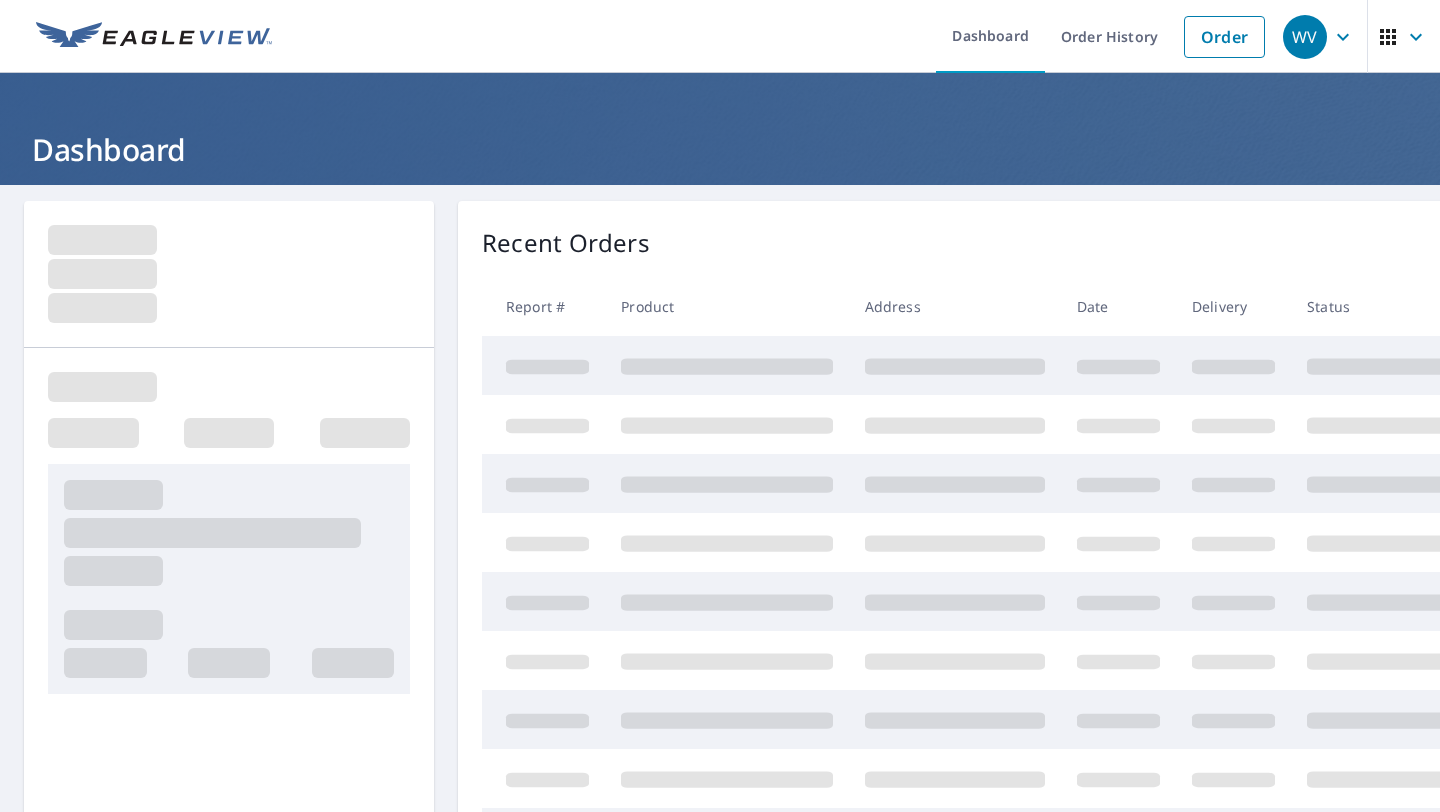 scroll, scrollTop: 0, scrollLeft: 0, axis: both 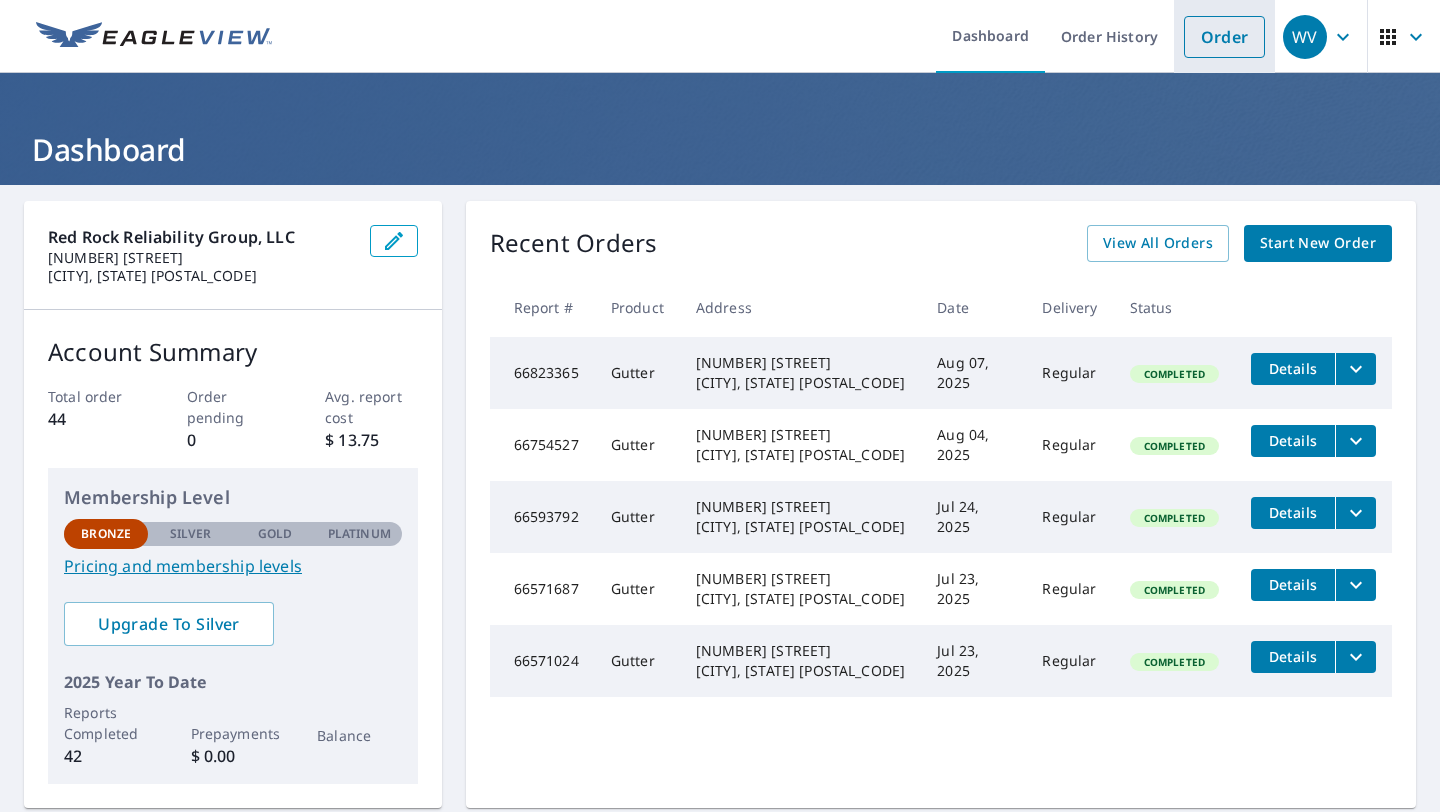 click on "Order" at bounding box center (1224, 37) 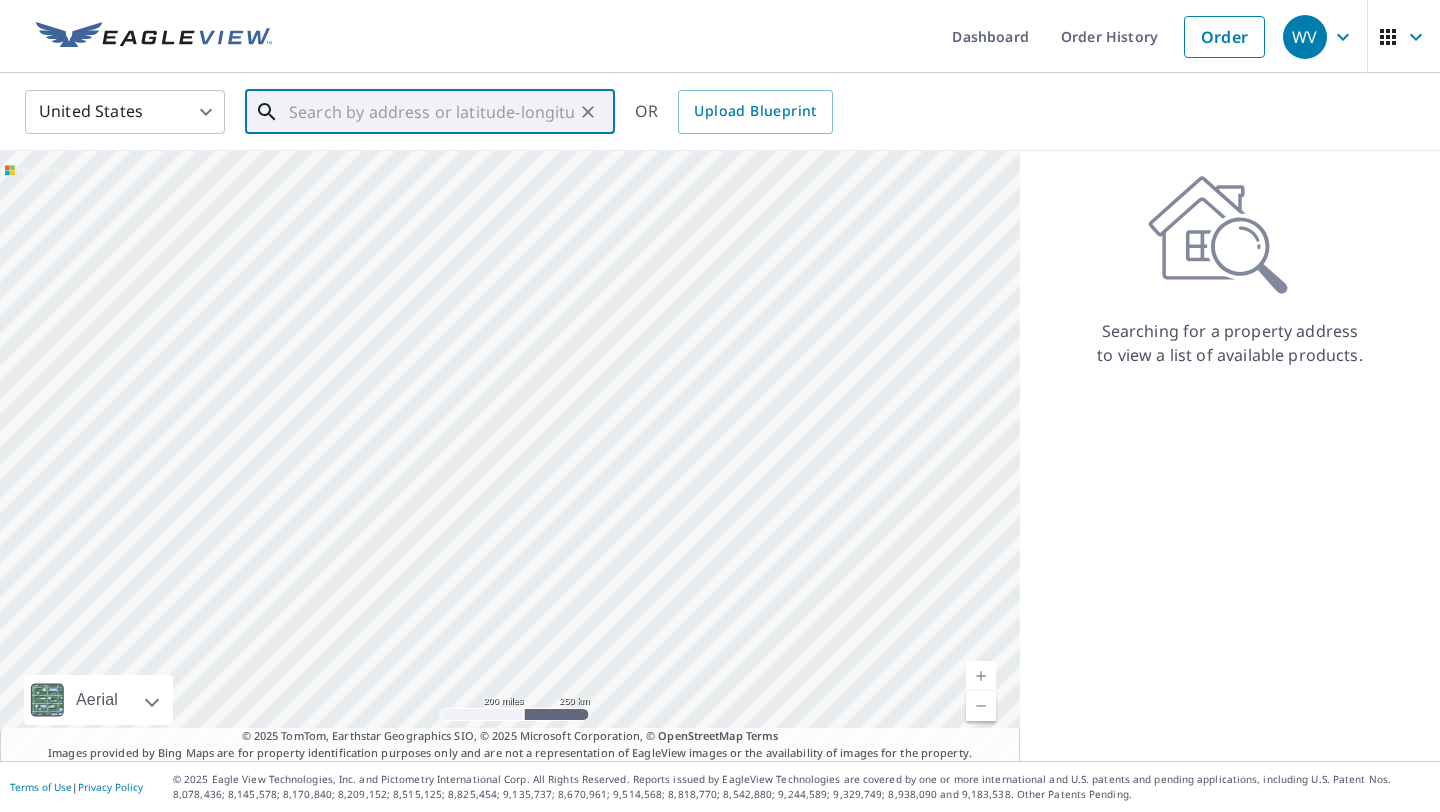 click at bounding box center (431, 112) 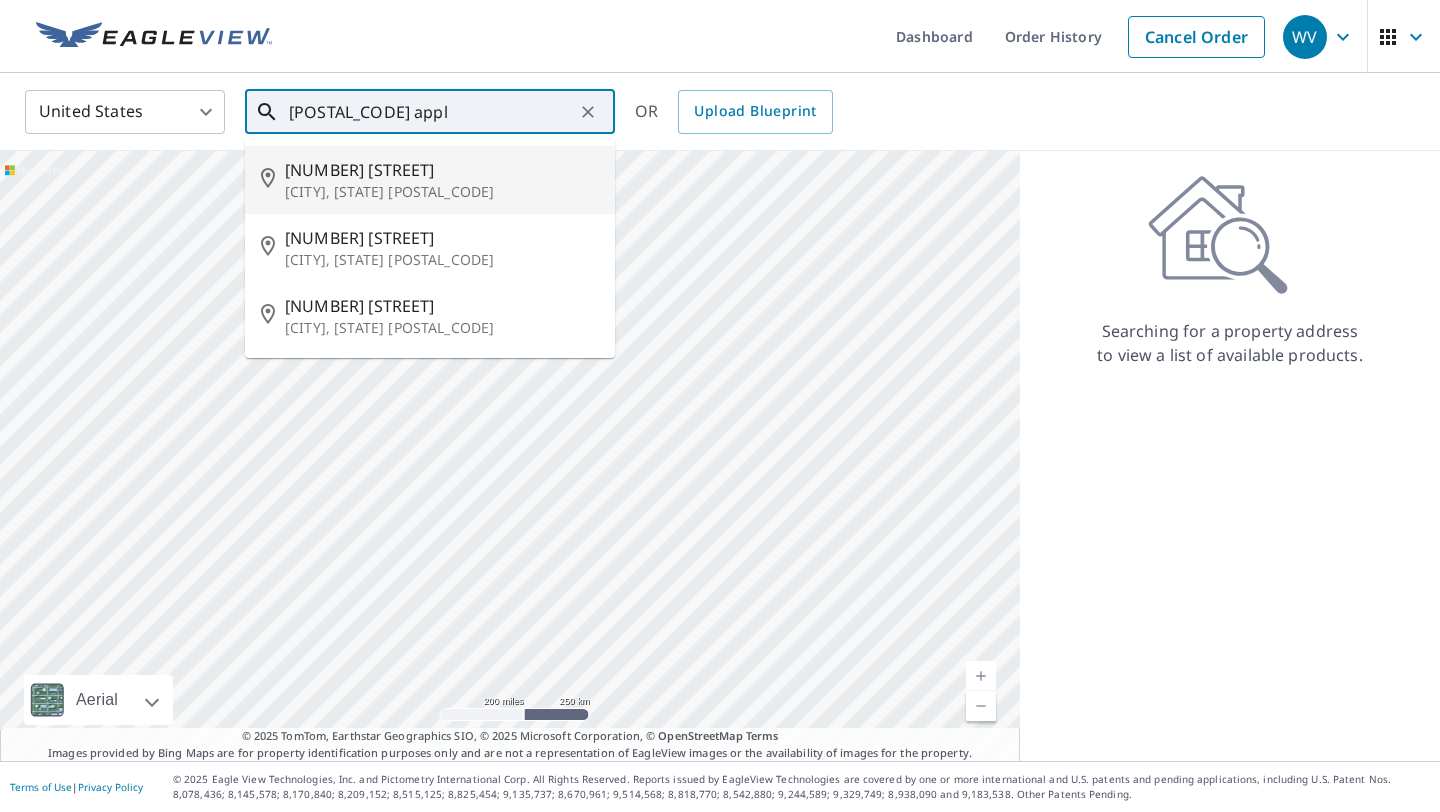 click on "[NUMBER] [STREET]" at bounding box center (442, 170) 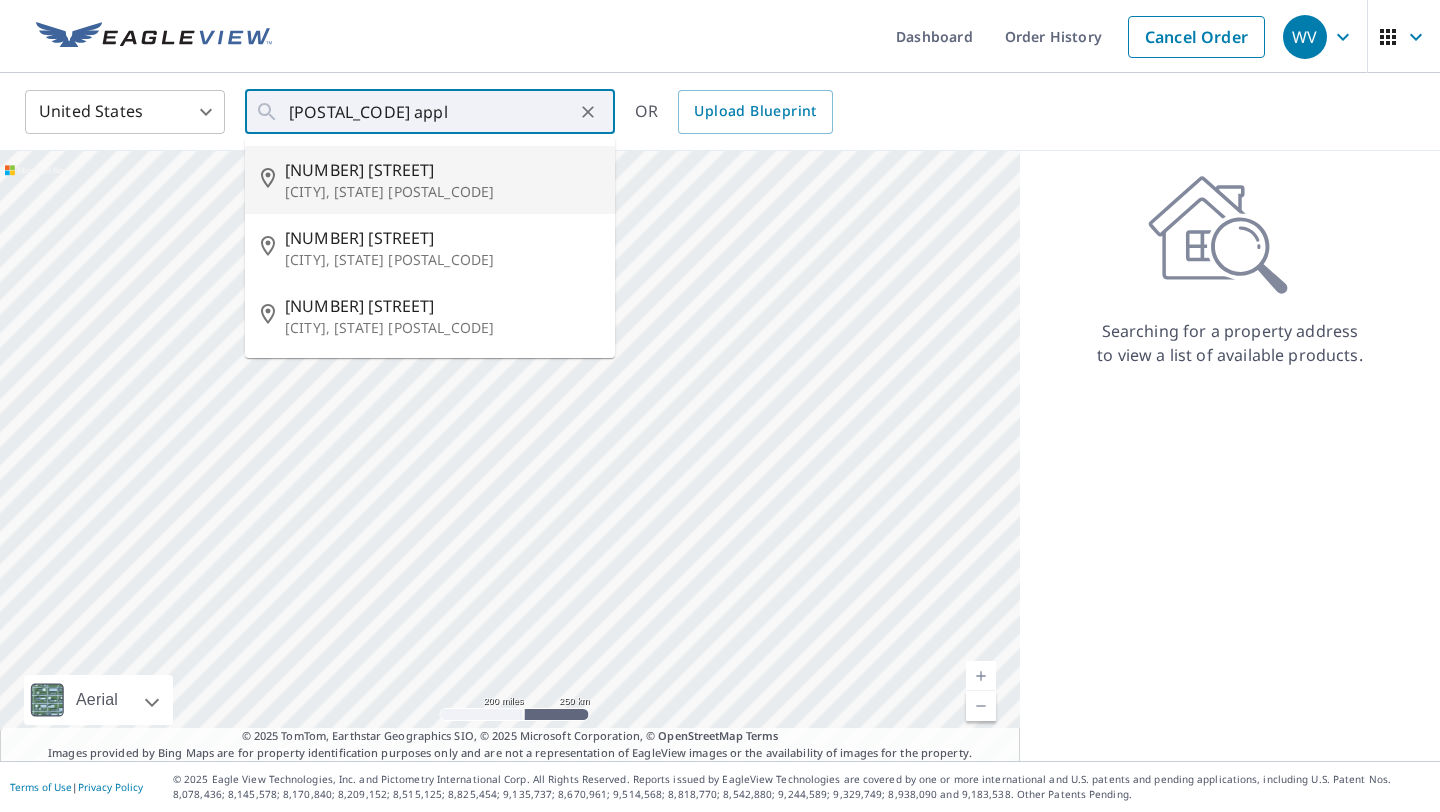type on "[NUMBER] [STREET] [CITY], [STATE] [POSTAL_CODE]" 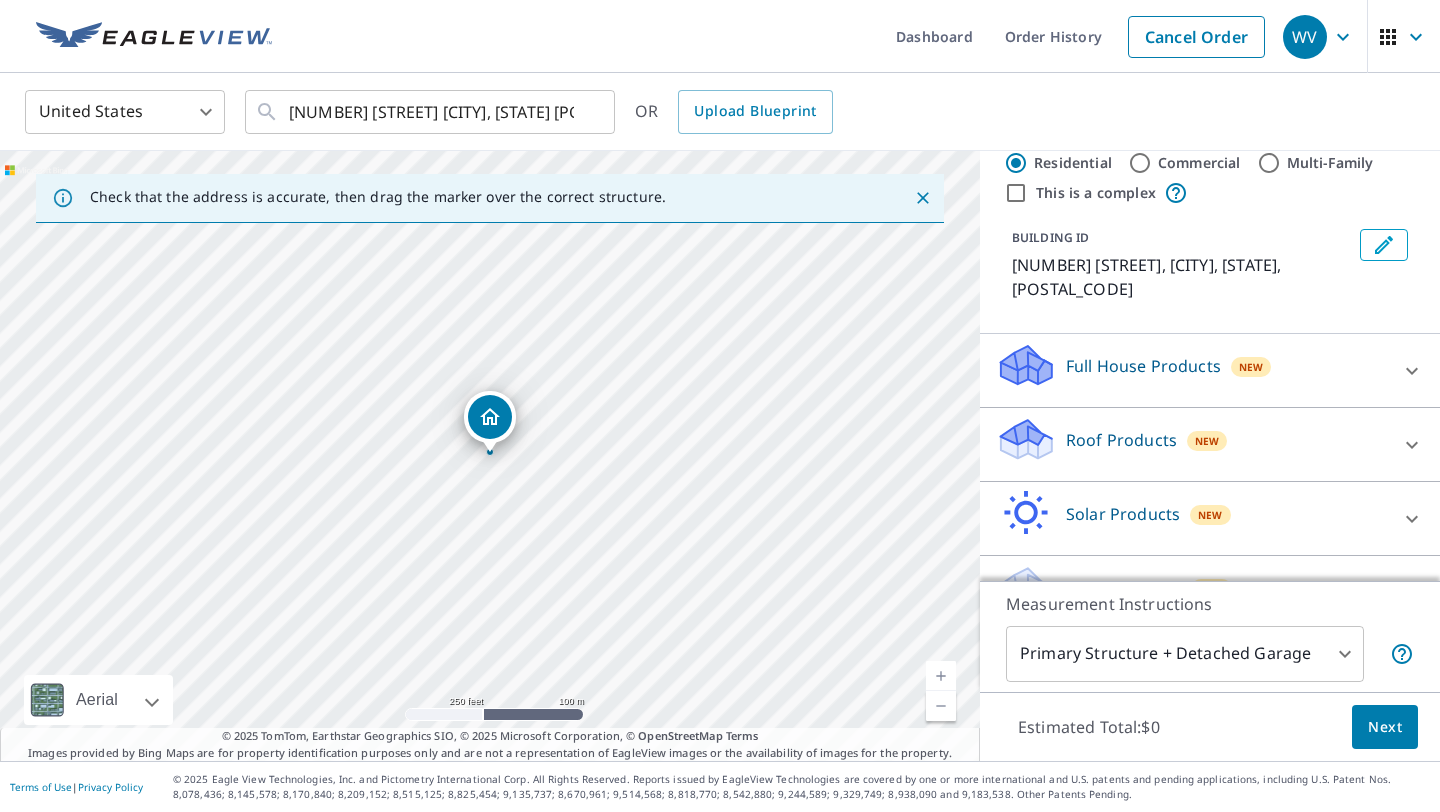 scroll, scrollTop: 73, scrollLeft: 0, axis: vertical 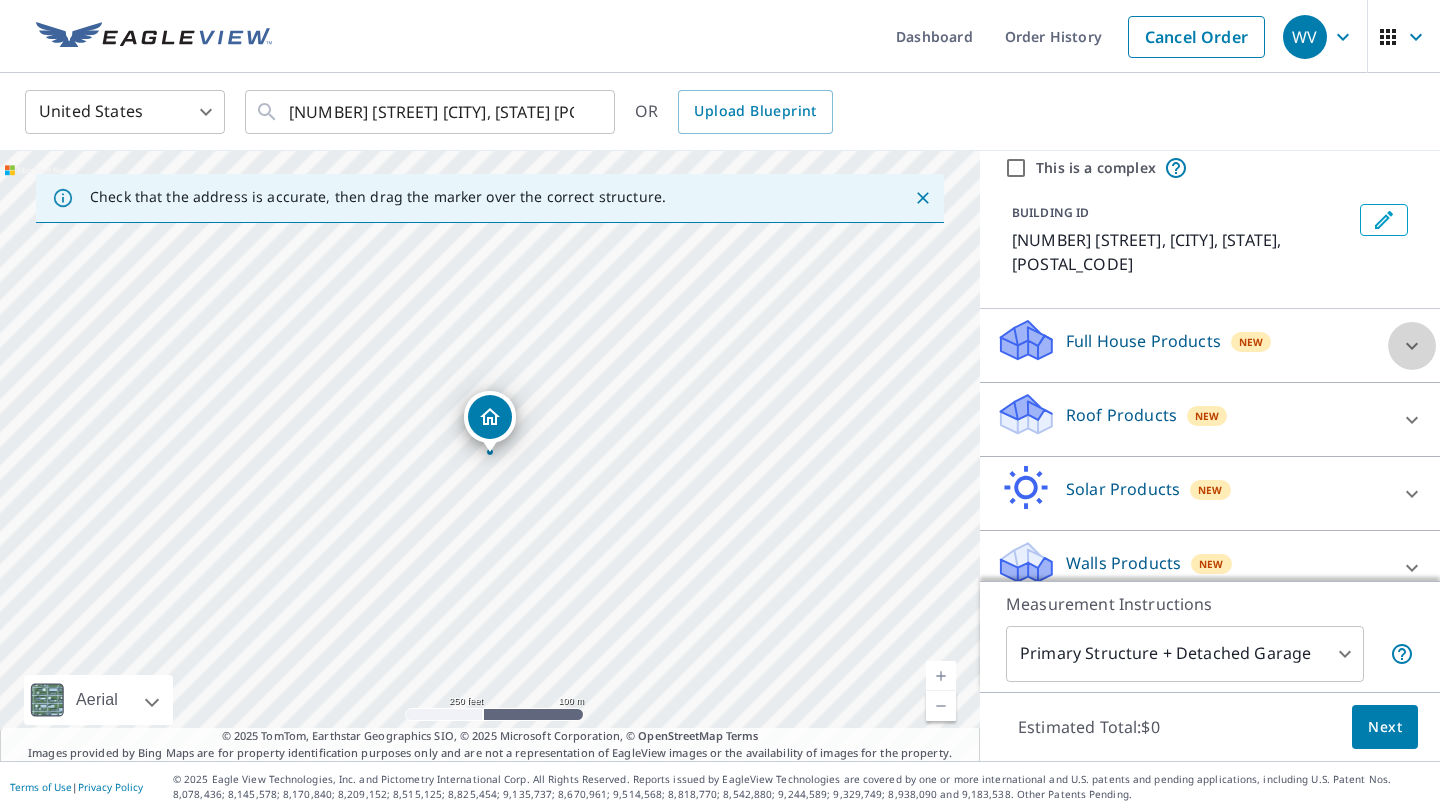 click 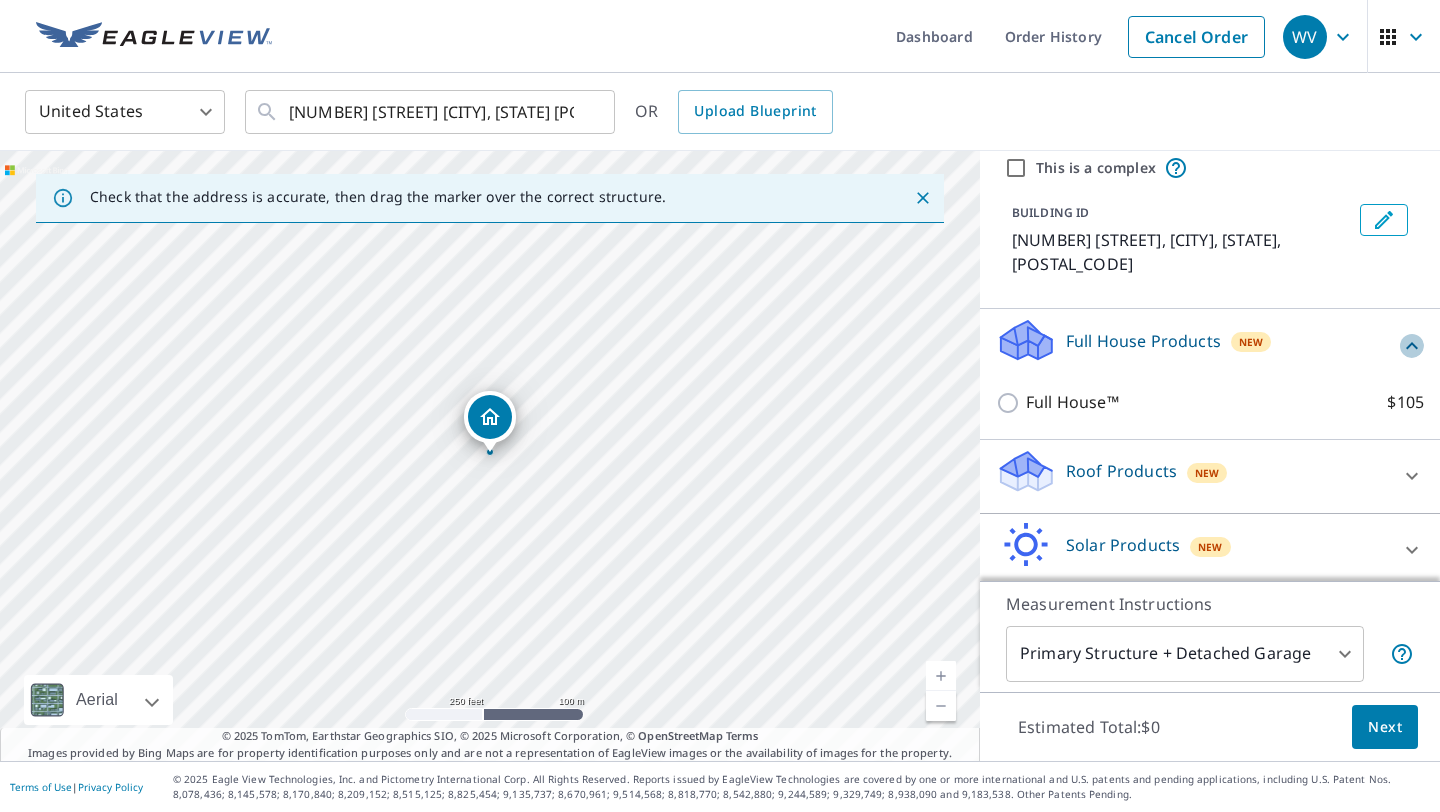 click 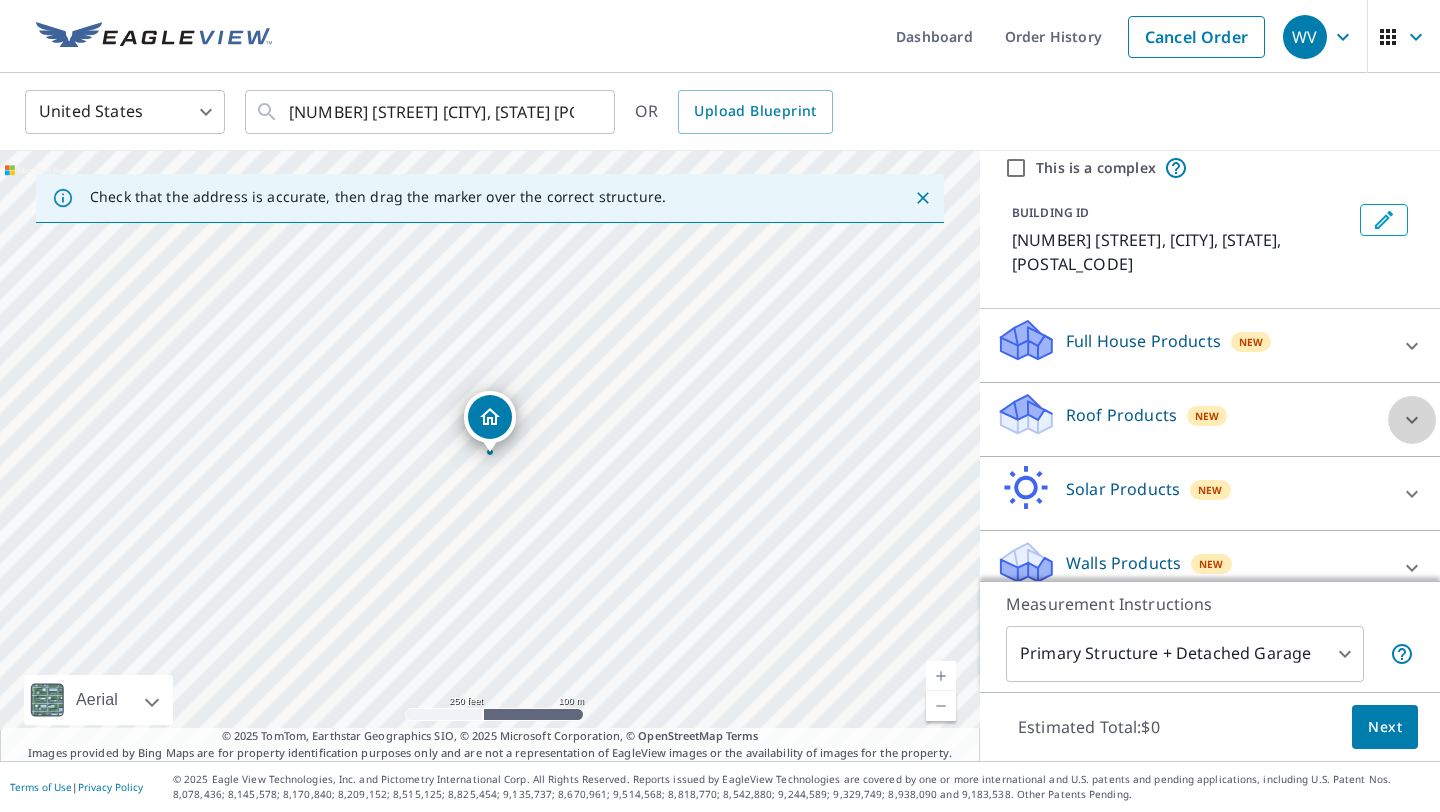click 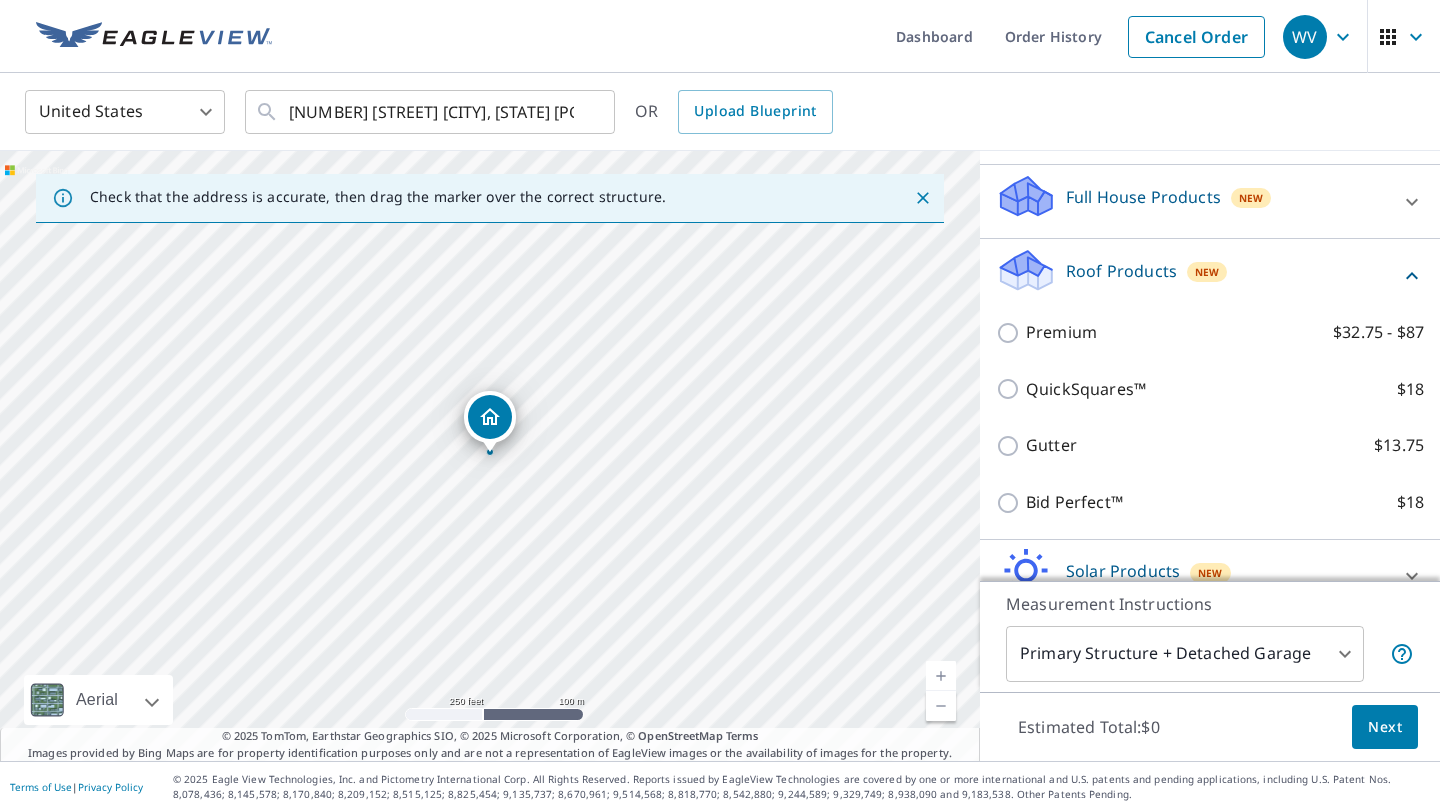 scroll, scrollTop: 205, scrollLeft: 0, axis: vertical 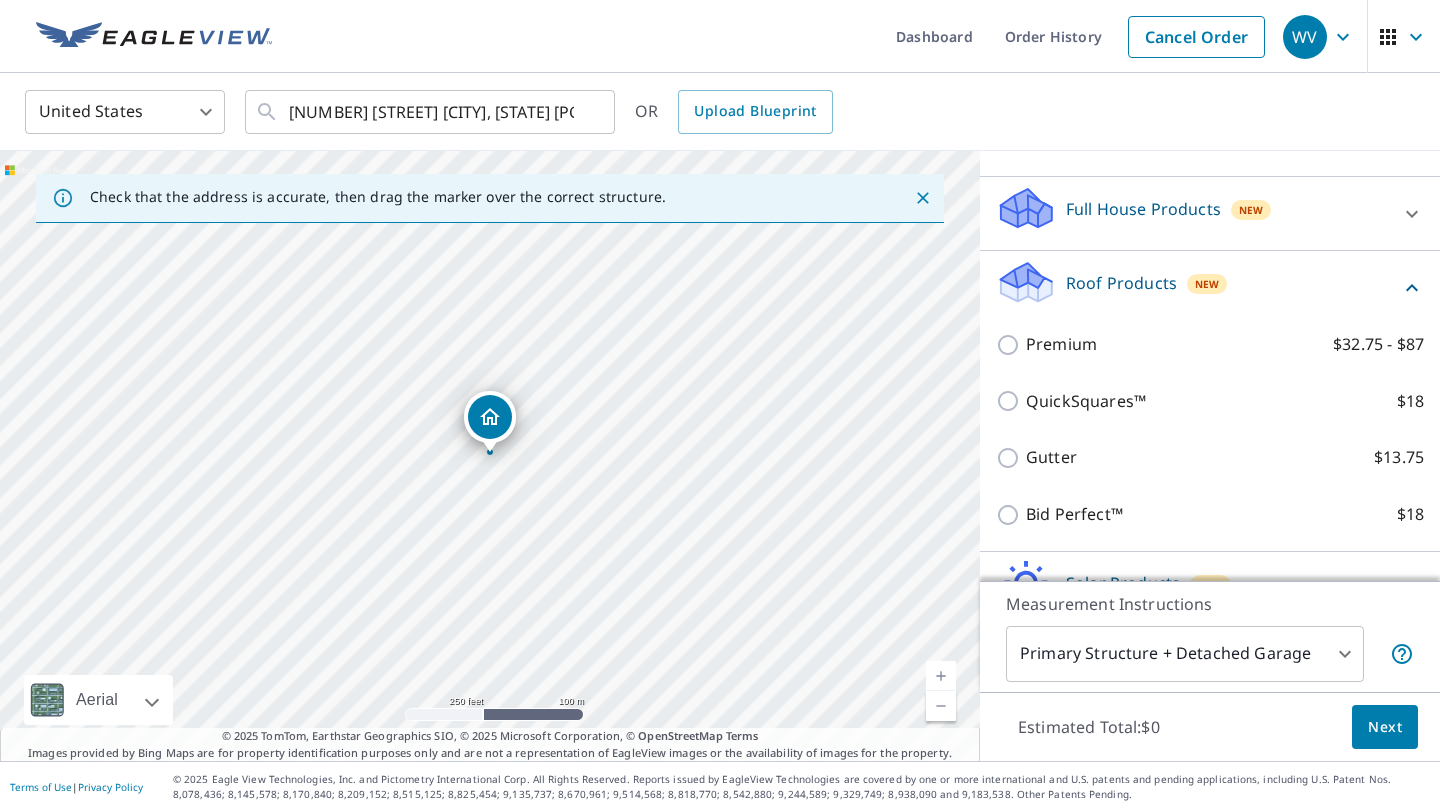 click 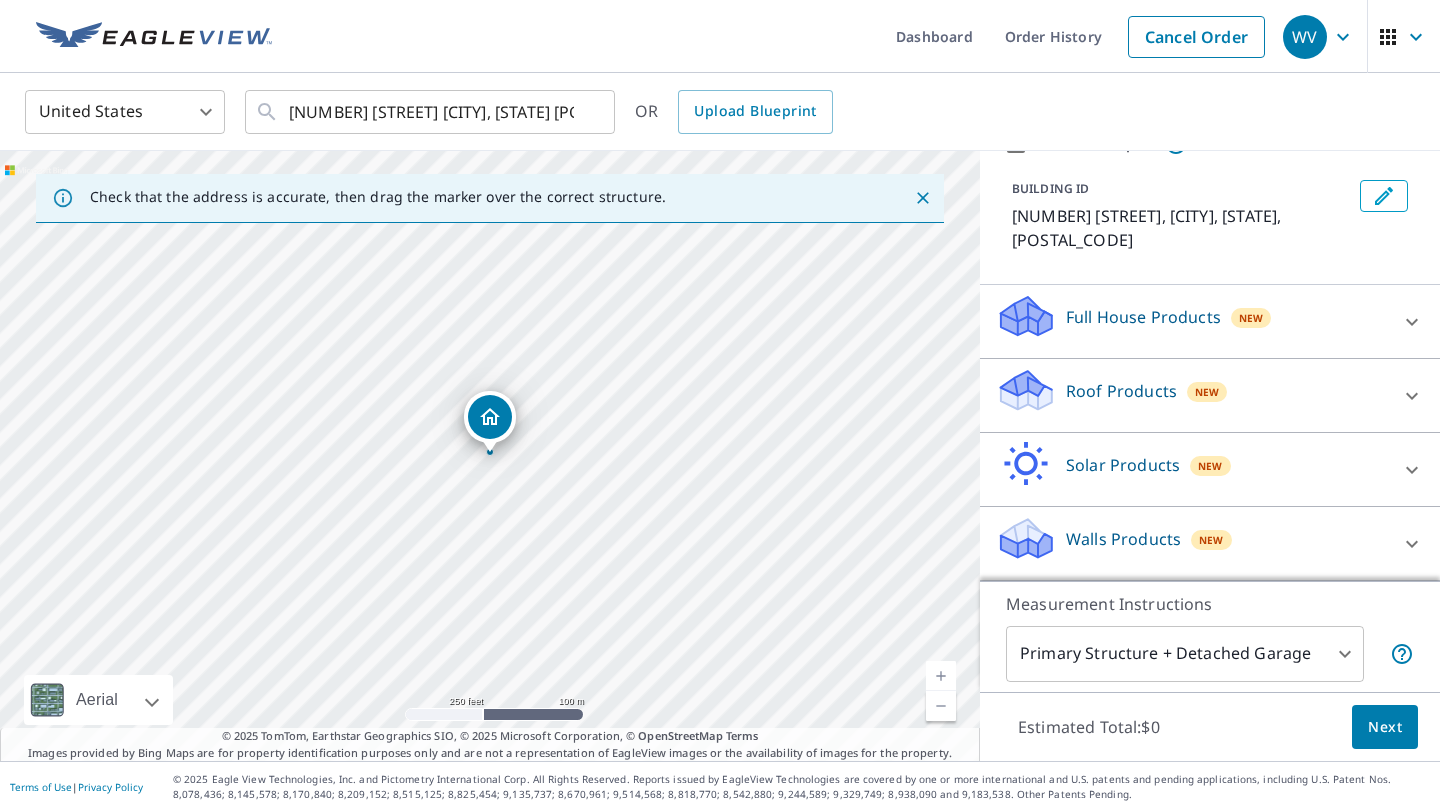 scroll, scrollTop: 73, scrollLeft: 0, axis: vertical 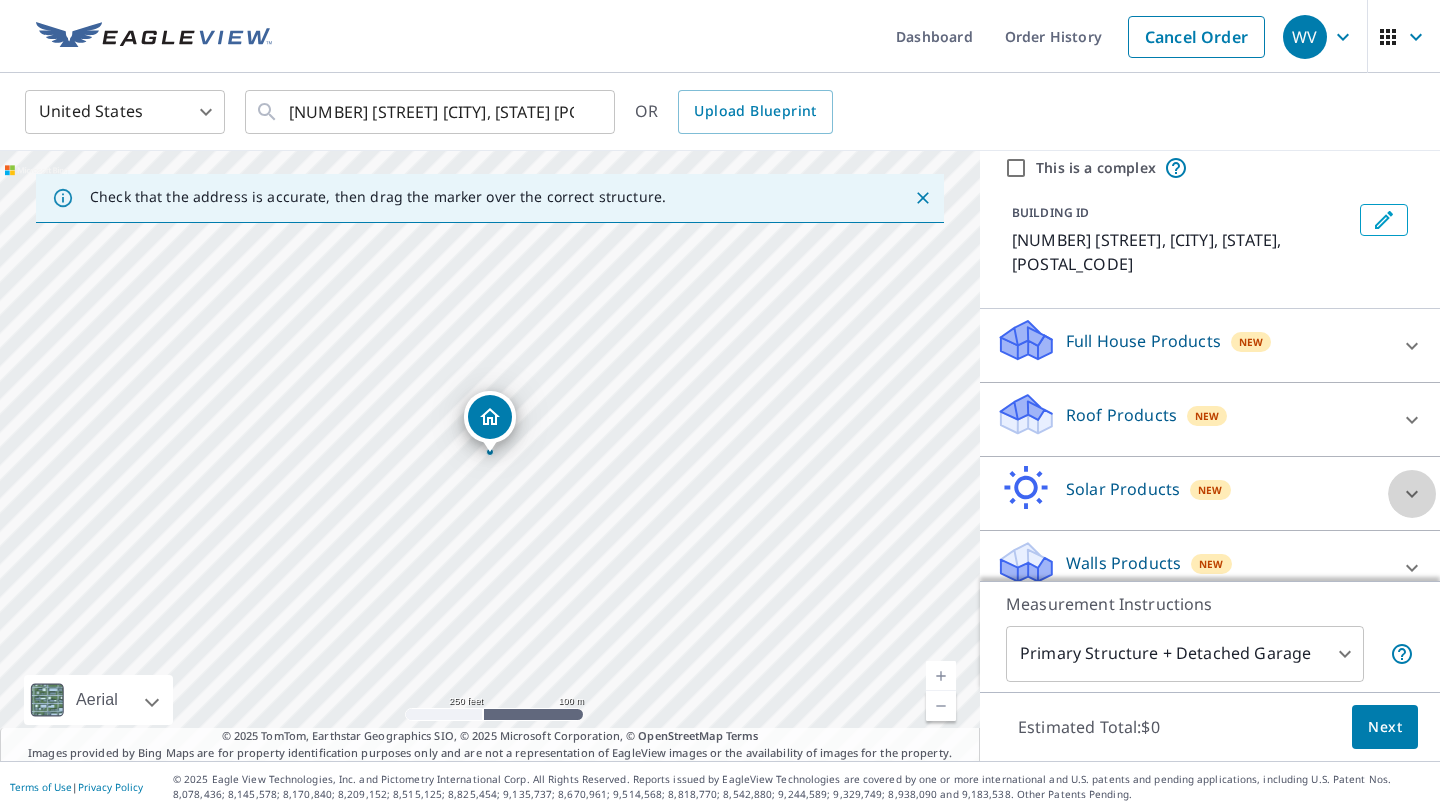 click 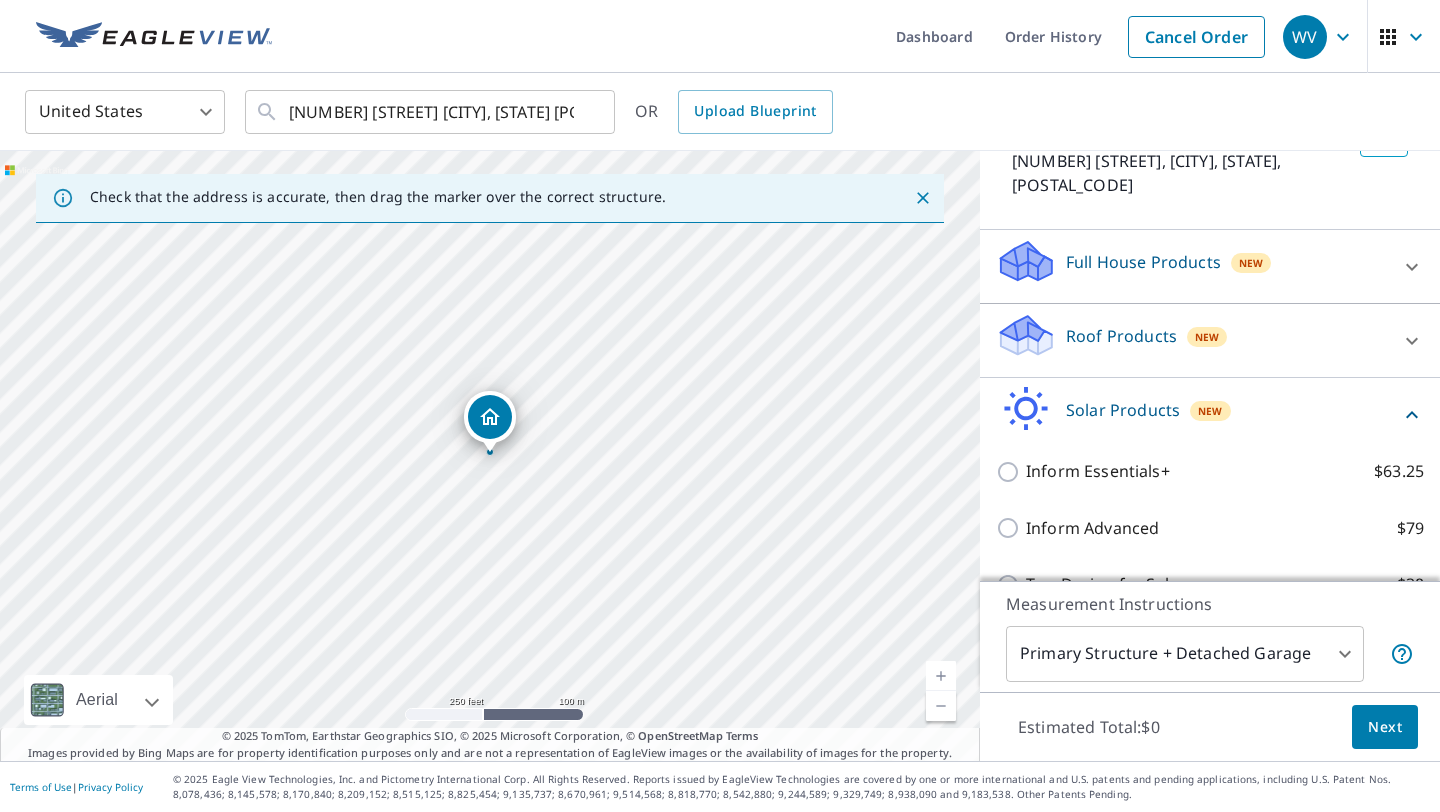 scroll, scrollTop: 179, scrollLeft: 0, axis: vertical 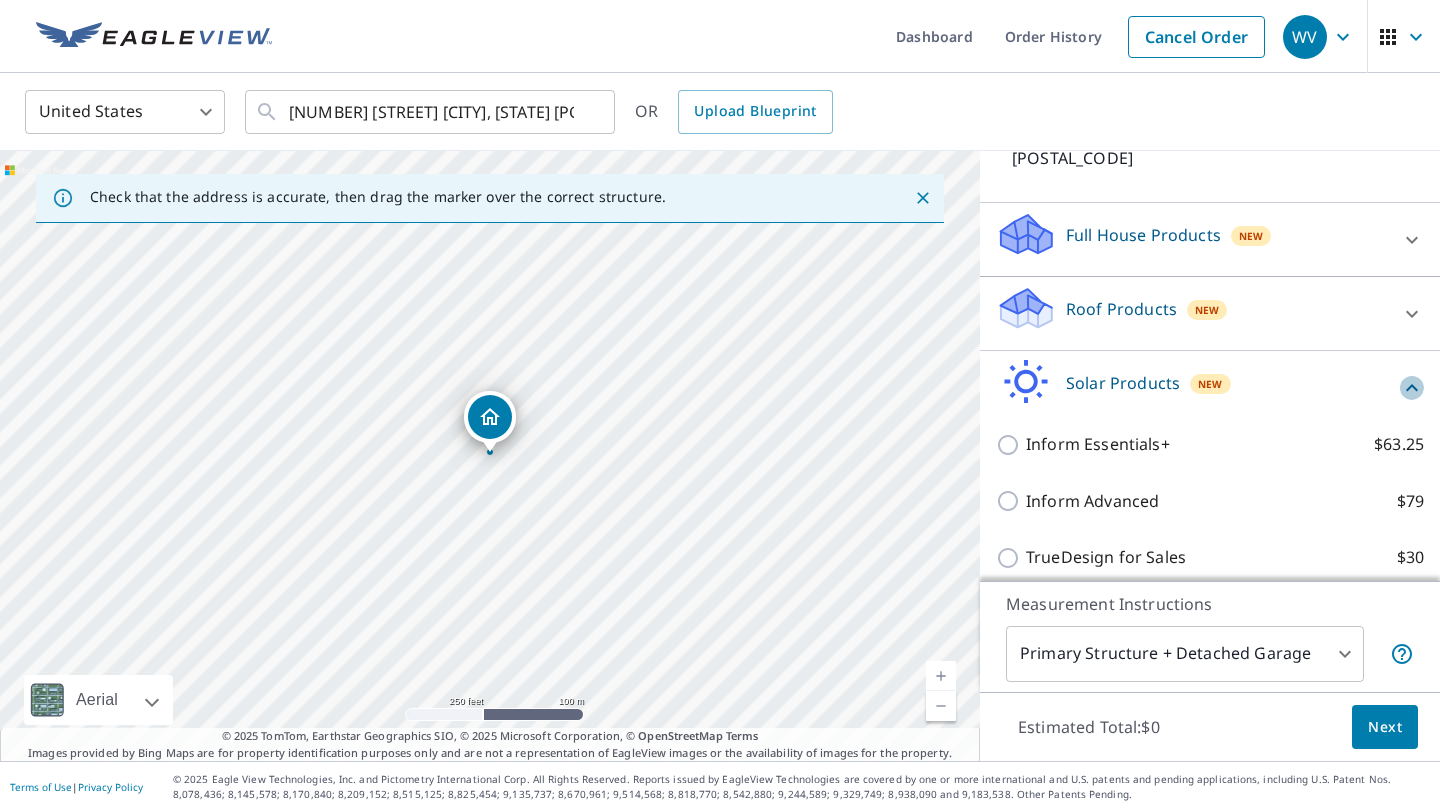 click 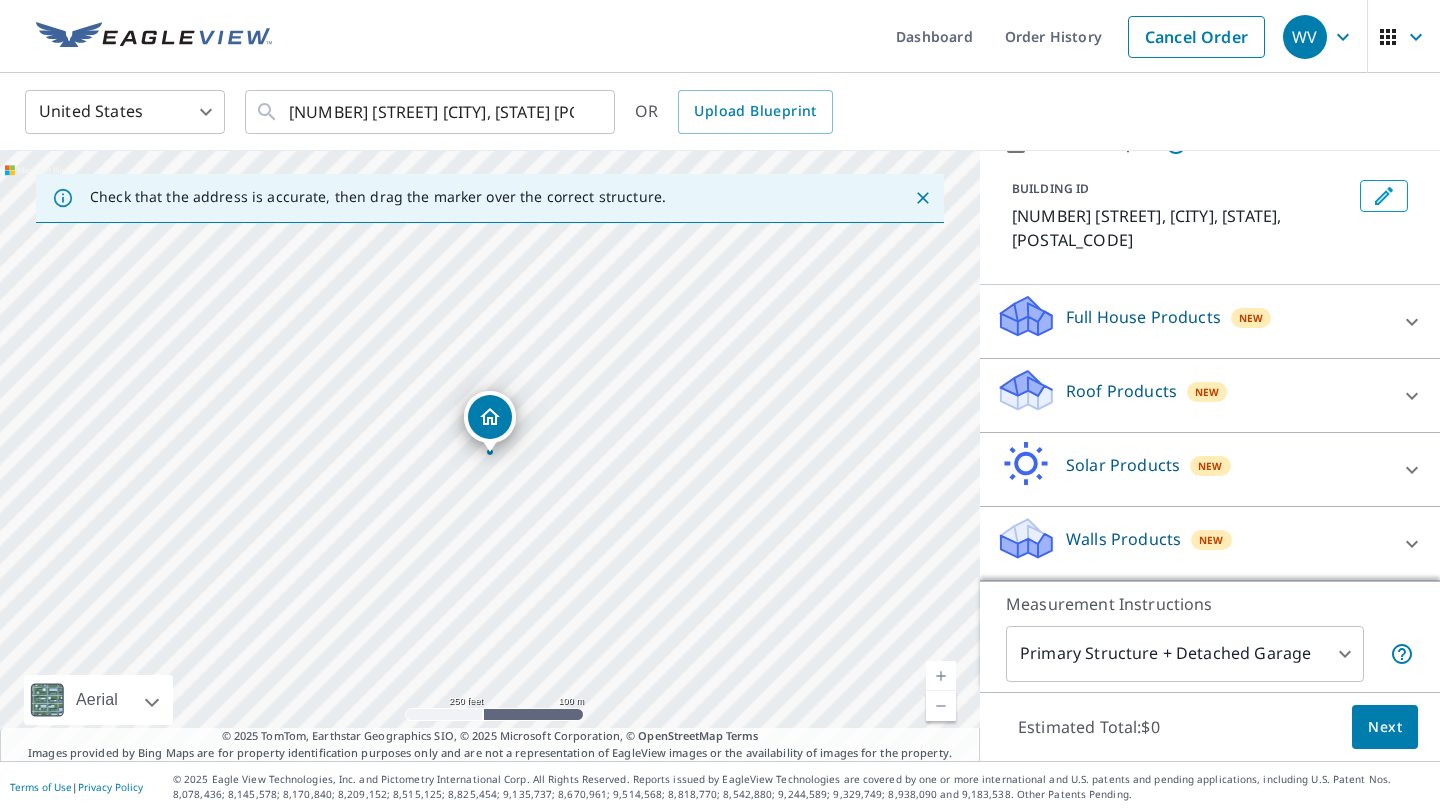 scroll, scrollTop: 73, scrollLeft: 0, axis: vertical 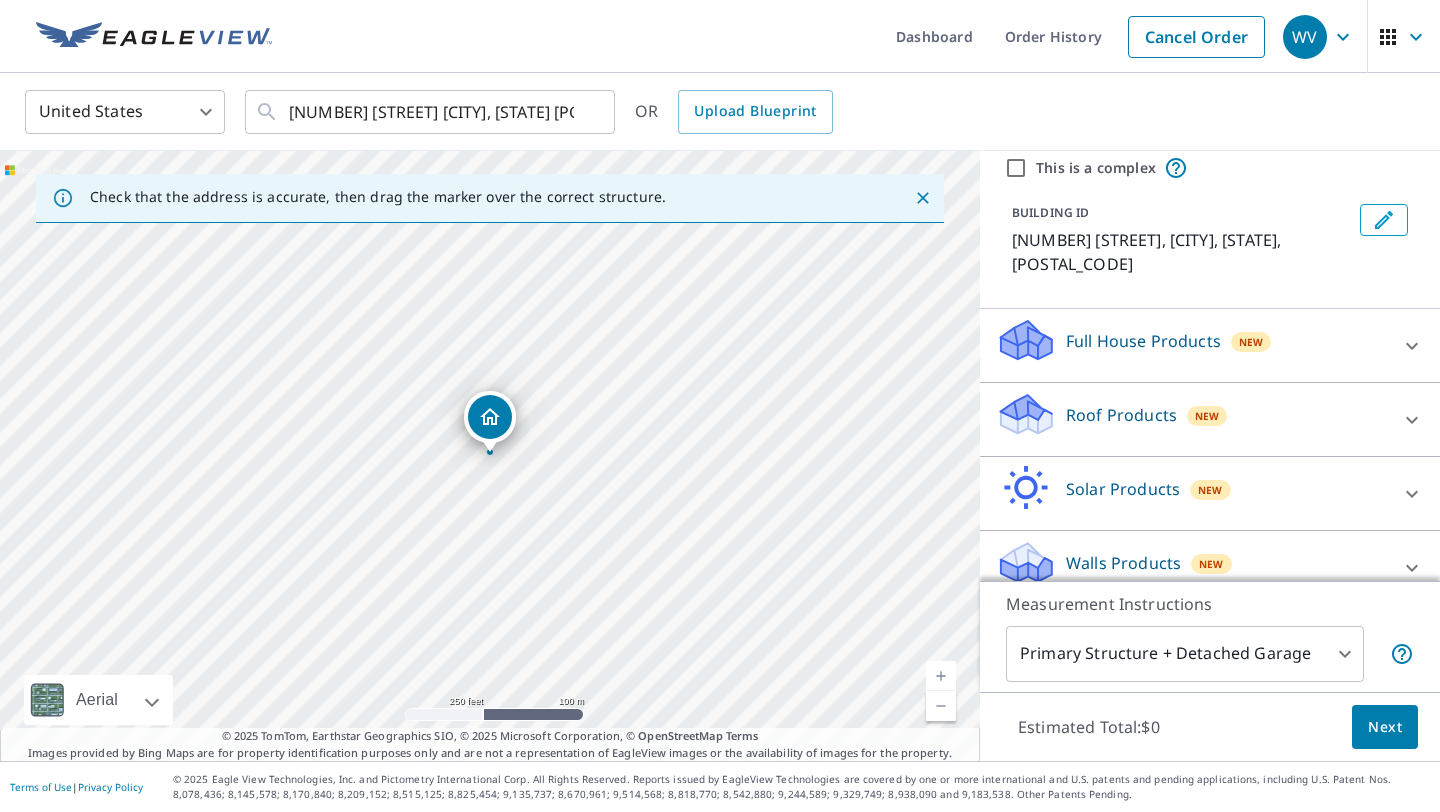click 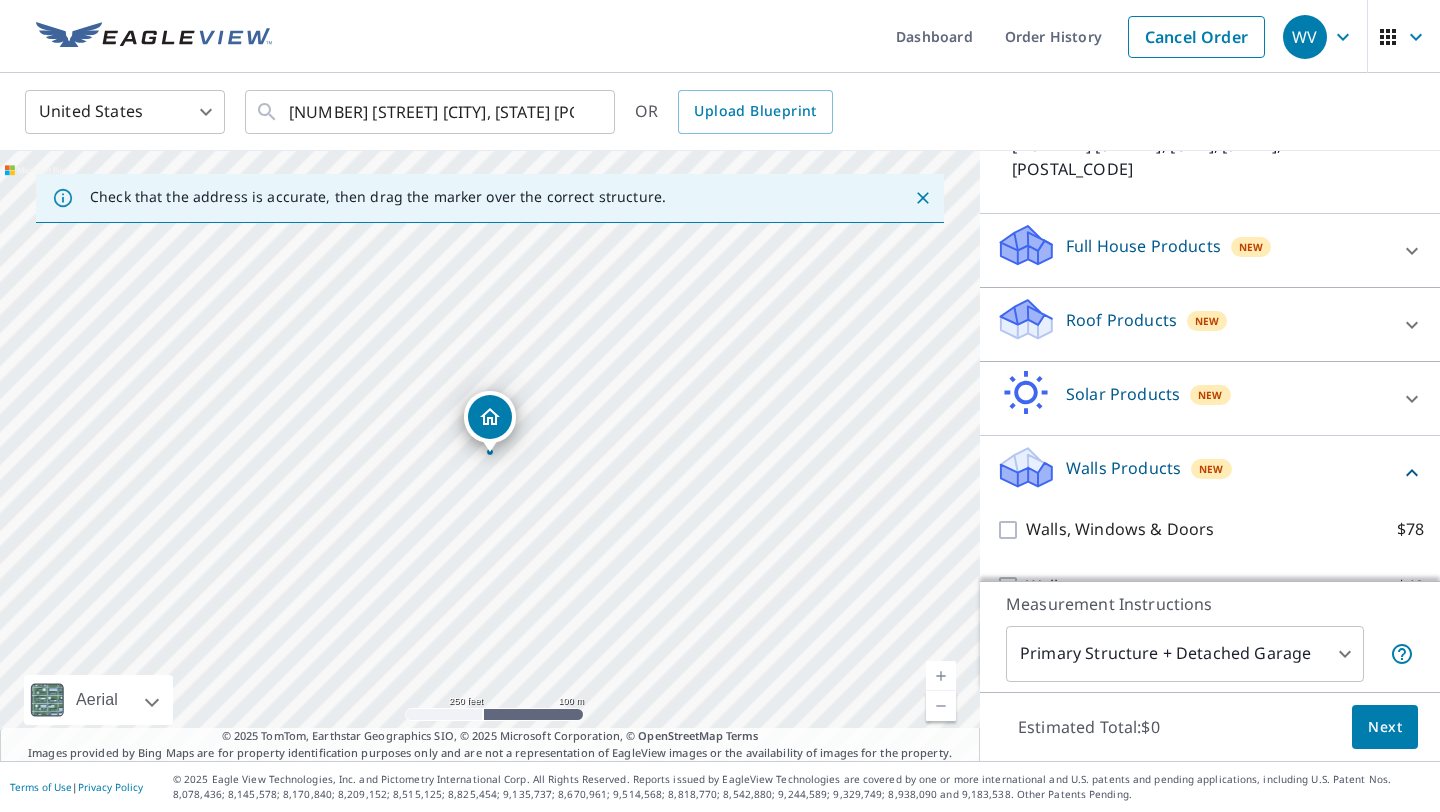 scroll, scrollTop: 188, scrollLeft: 0, axis: vertical 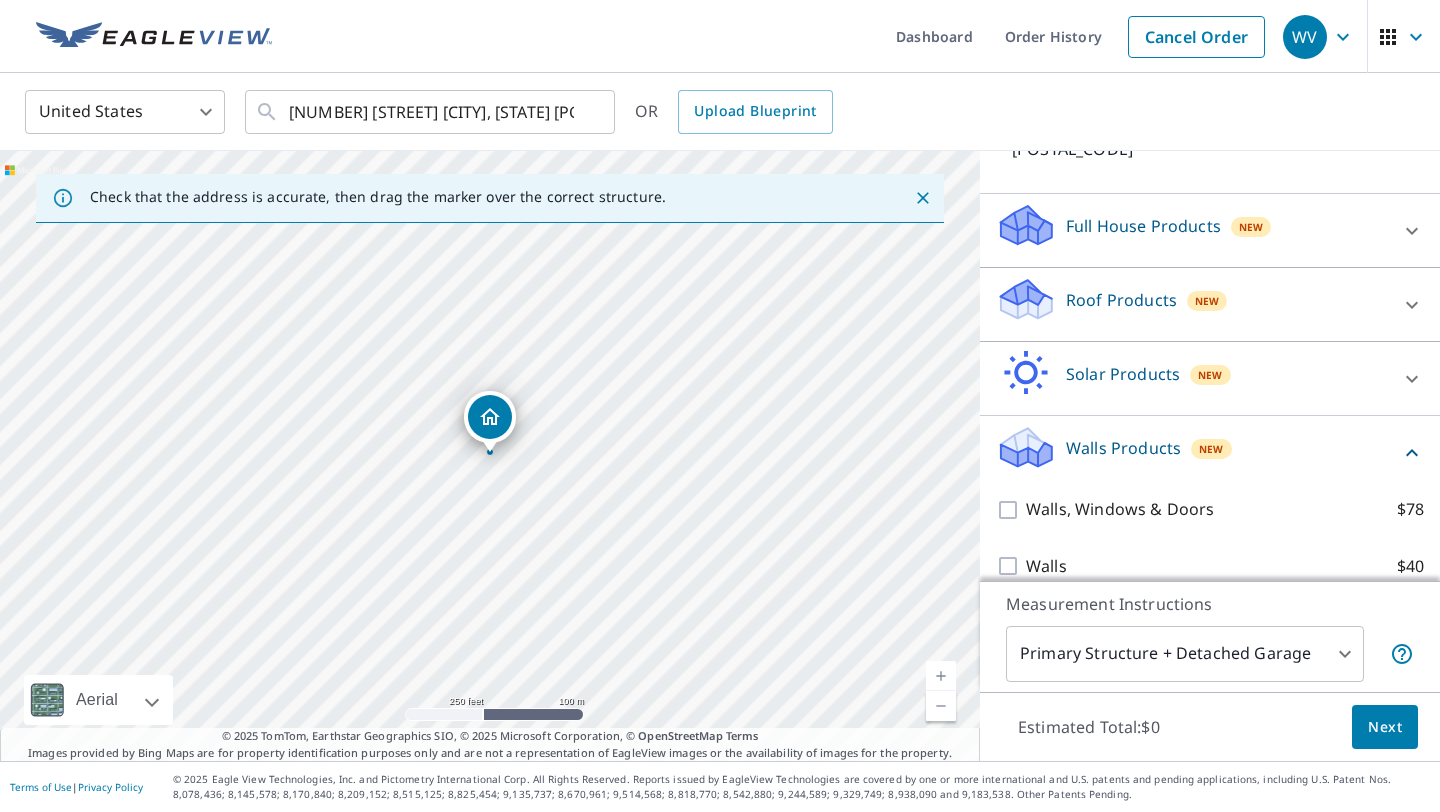 click 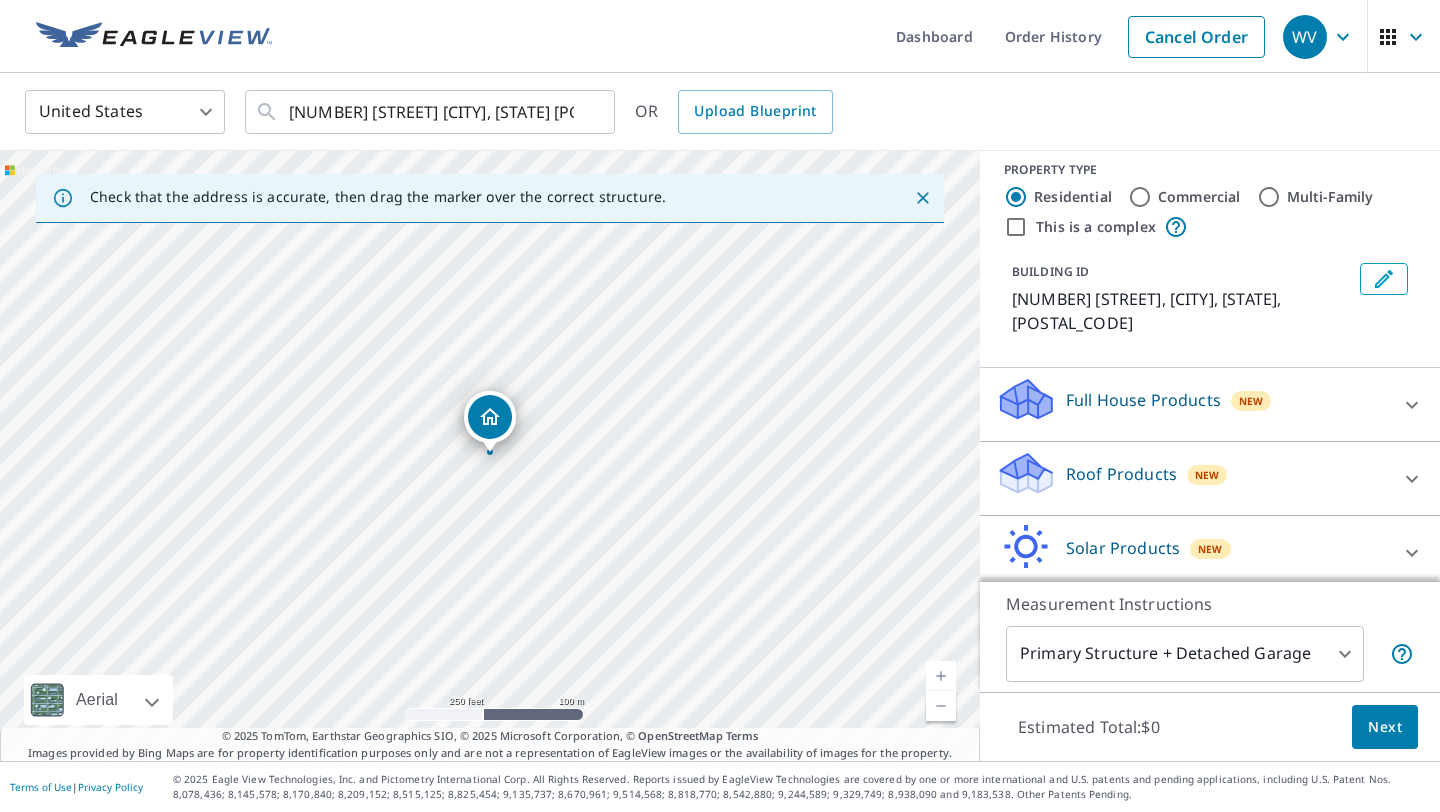 scroll, scrollTop: 0, scrollLeft: 0, axis: both 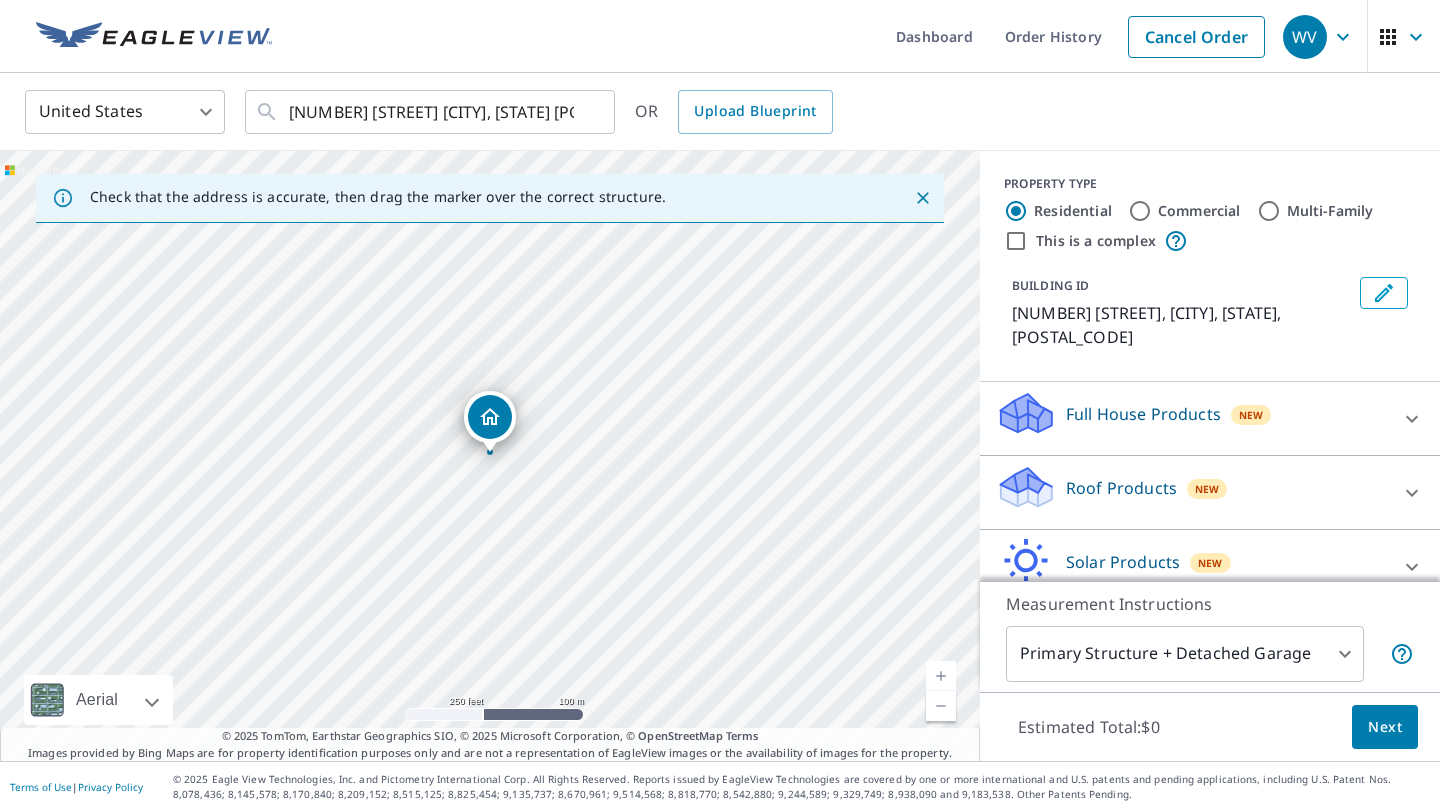 click 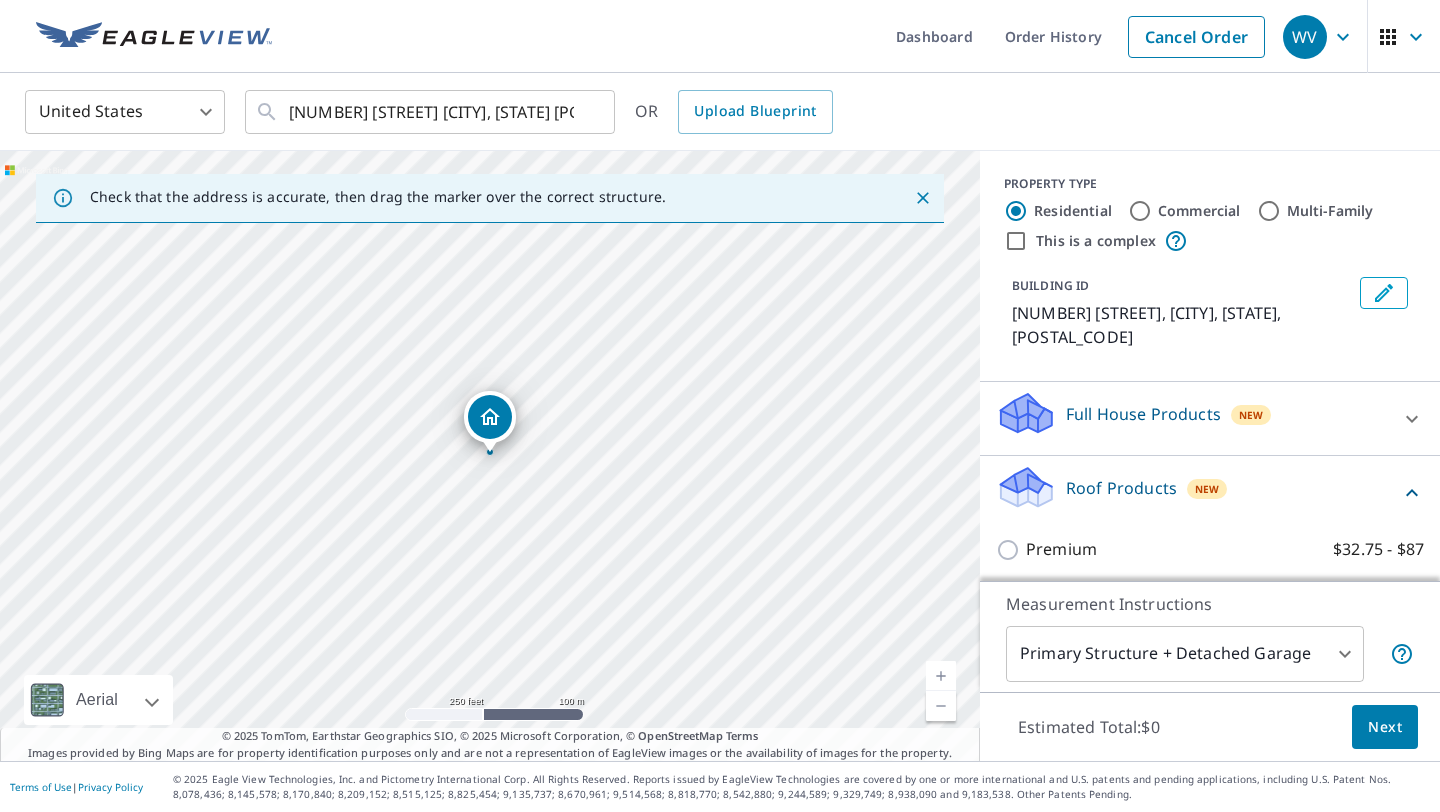 click 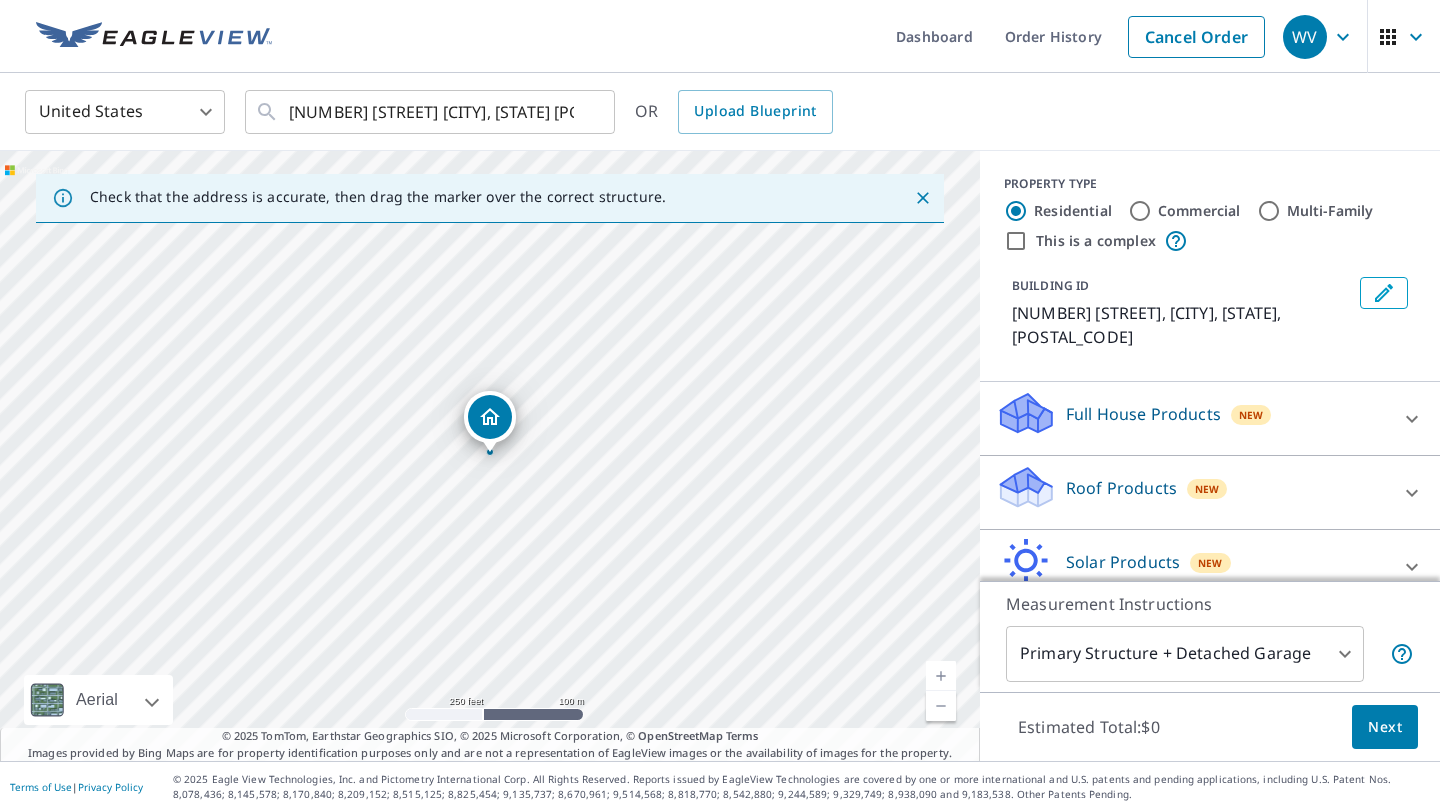 click 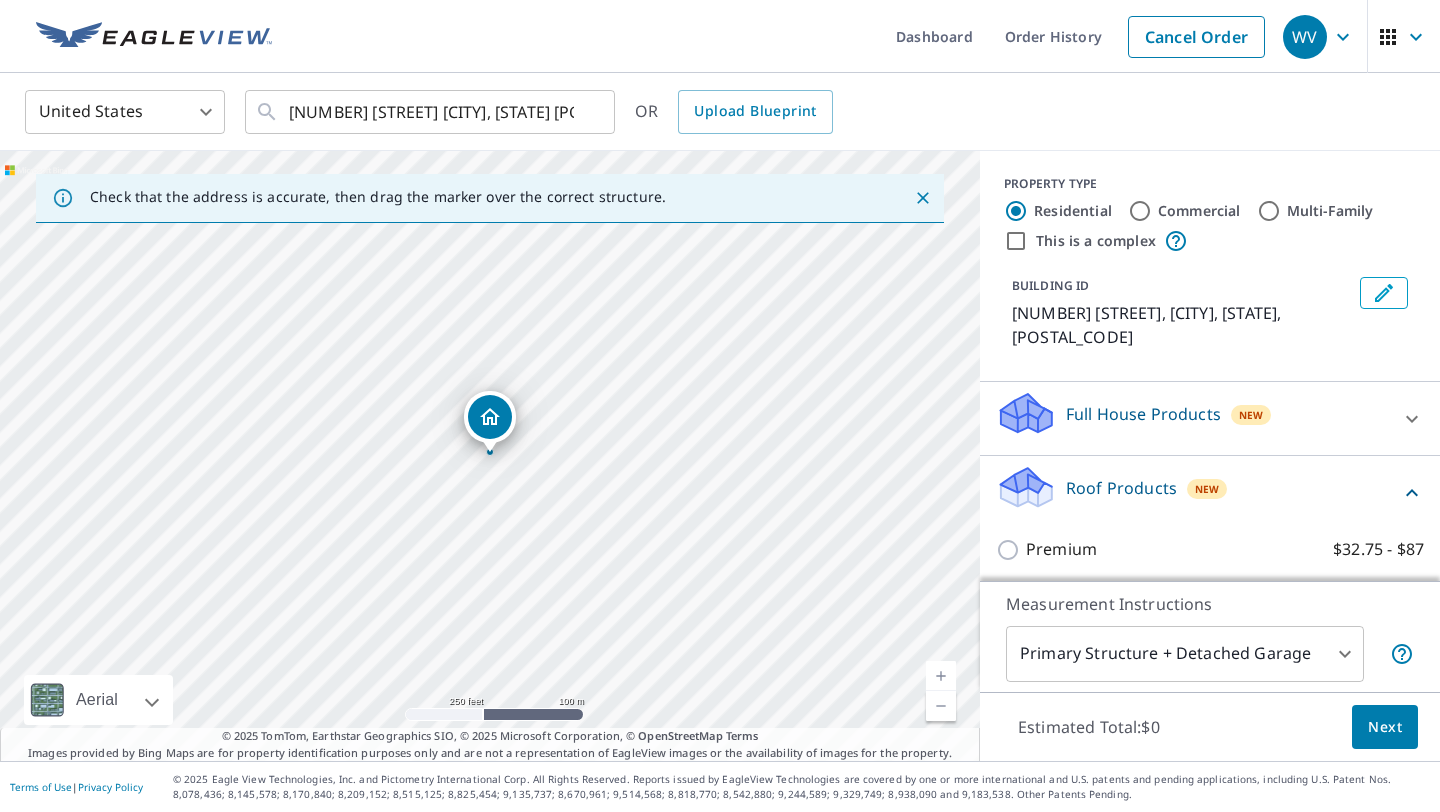 click 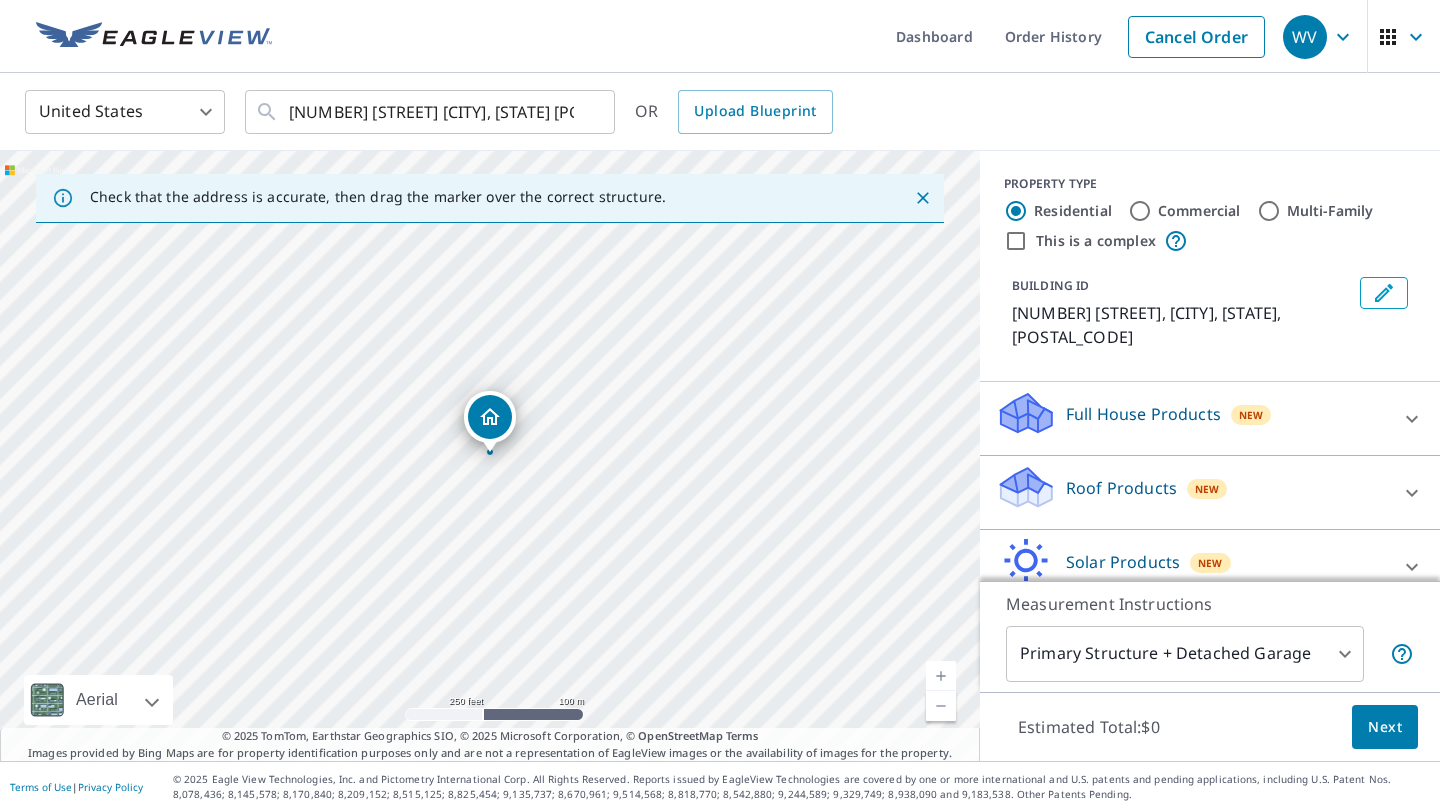 click 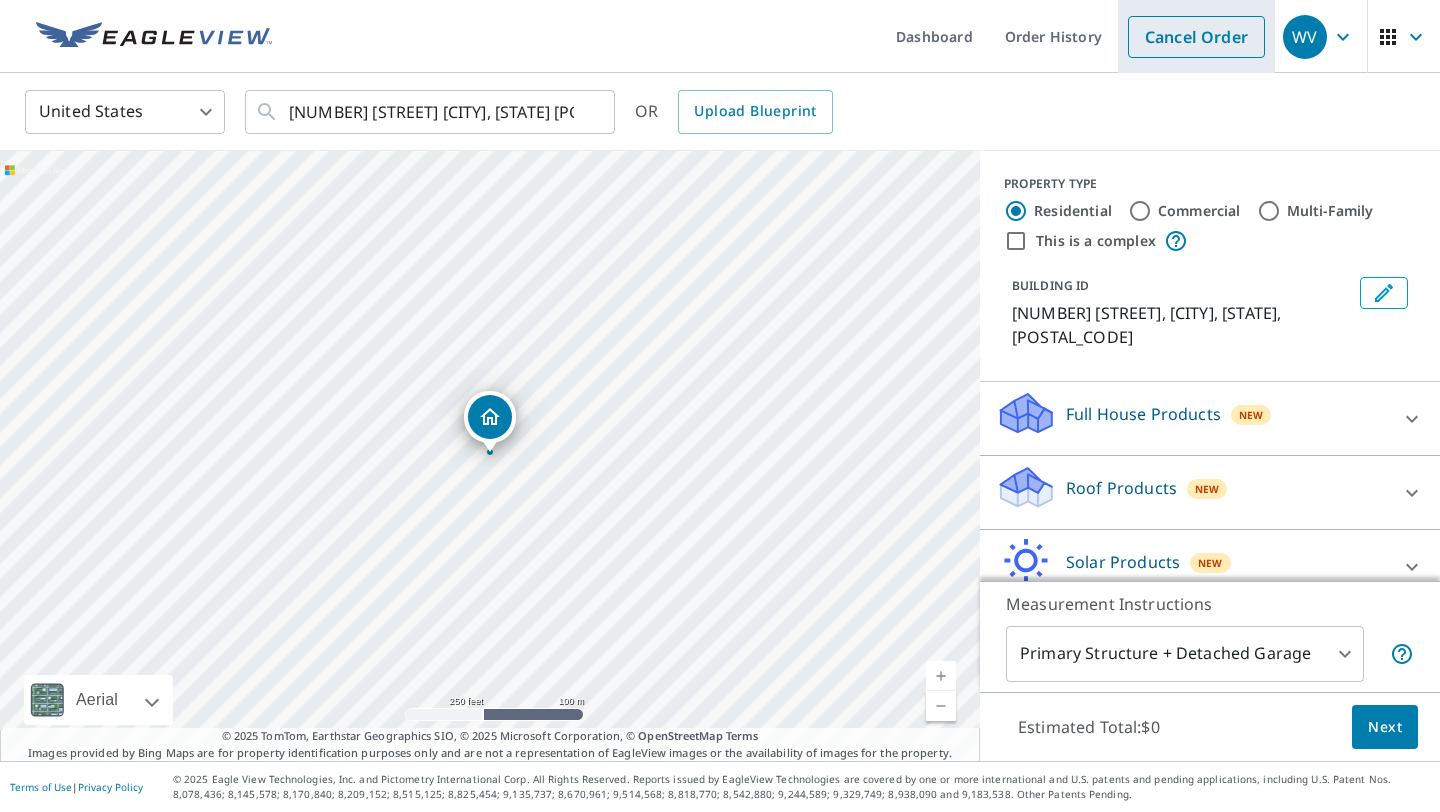 click on "Cancel Order" at bounding box center (1196, 37) 